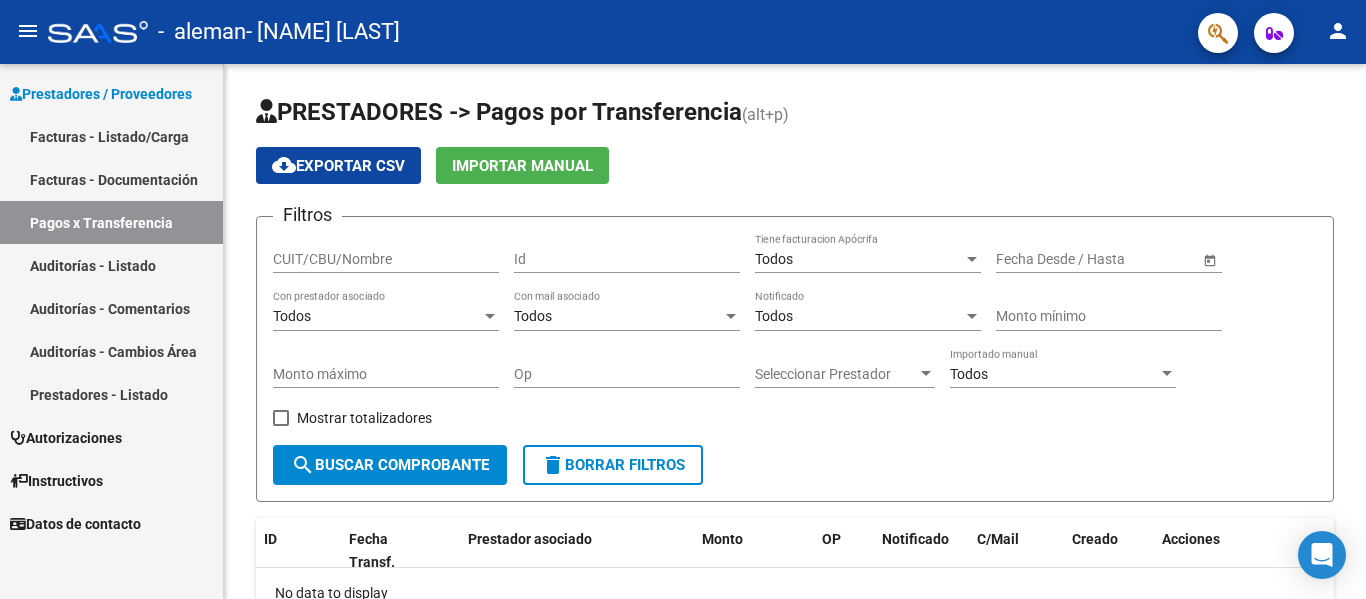 scroll, scrollTop: 0, scrollLeft: 0, axis: both 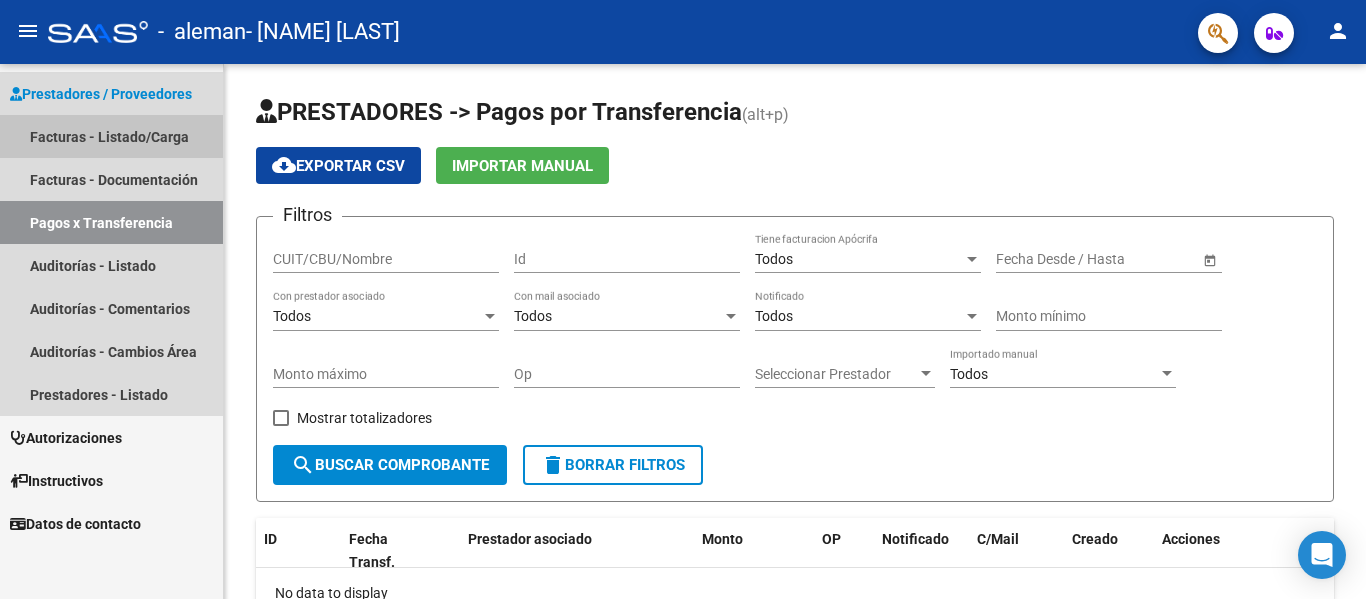 click on "Facturas - Listado/Carga" at bounding box center (111, 136) 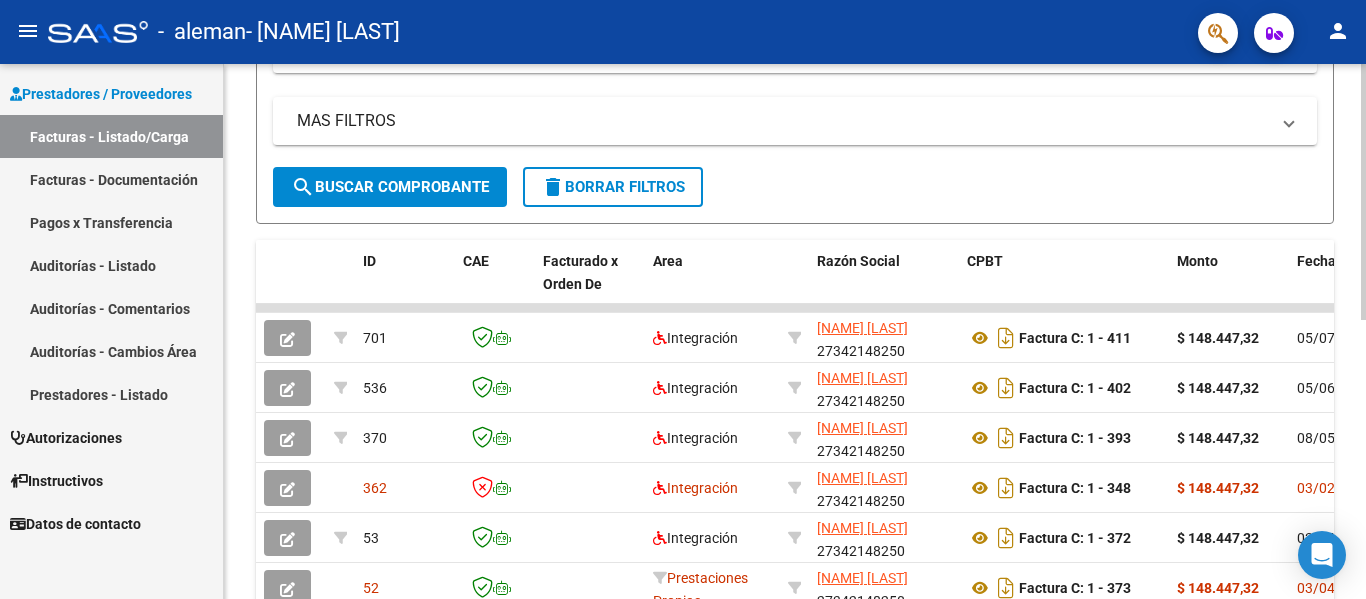 scroll, scrollTop: 466, scrollLeft: 0, axis: vertical 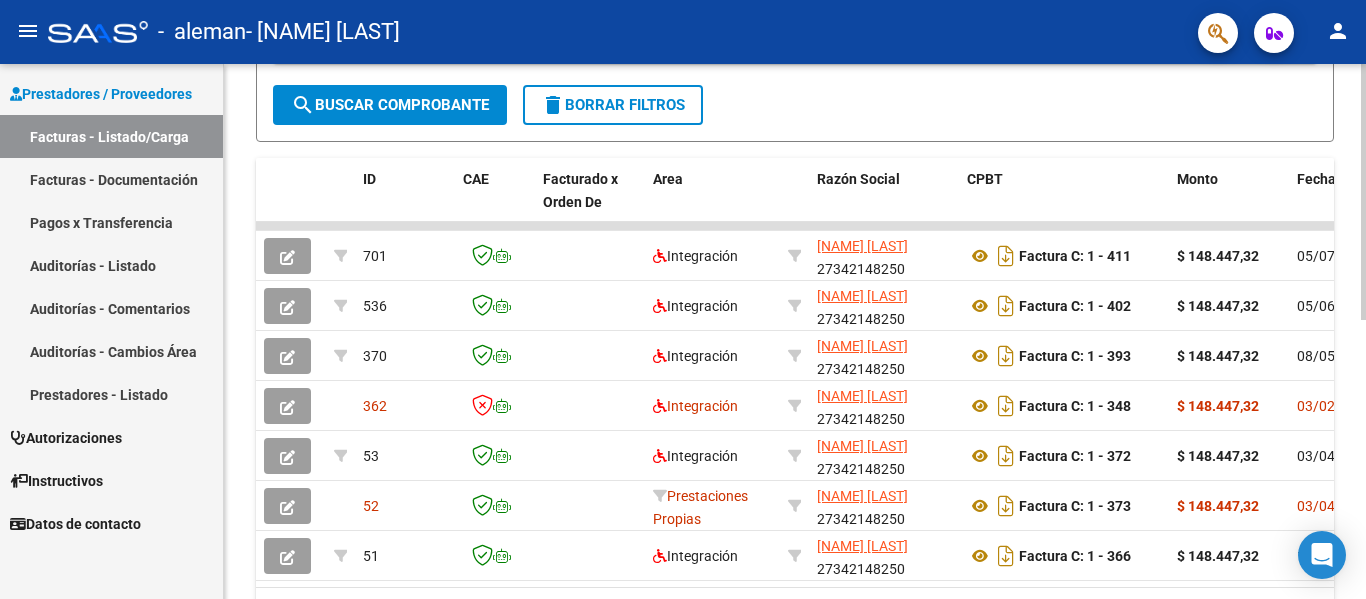 click on "Video tutorial   PRESTADORES -> Listado de CPBTs Emitidos por Prestadores / Proveedores (alt+q)   Cargar Comprobante
cloud_download  CSV  cloud_download  EXCEL  cloud_download  Estandar   Descarga Masiva
Filtros Id Area Area Todos Confirmado   Mostrar totalizadores   FILTROS DEL COMPROBANTE  Comprobante Tipo Comprobante Tipo Start date – End date Fec. Comprobante Desde / Hasta Días Emisión Desde(cant. días) Días Emisión Hasta(cant. días) CUIT / Razón Social Pto. Venta Nro. Comprobante Código SSS CAE Válido CAE Válido Todos Cargado Módulo Hosp. Todos Tiene facturacion Apócrifa Hospital Refes  FILTROS DE INTEGRACION  Período De Prestación Campos del Archivo de Rendición Devuelto x SSS (dr_envio) Todos Rendido x SSS (dr_envio) Tipo de Registro Tipo de Registro Período Presentación Período Presentación Campos del Legajo Asociado (preaprobación) Afiliado Legajo (cuil/nombre) Todos Solo facturas preaprobadas  MAS FILTROS  Todos Con Doc. Respaldatoria Todos Con Trazabilidad Todos – –" 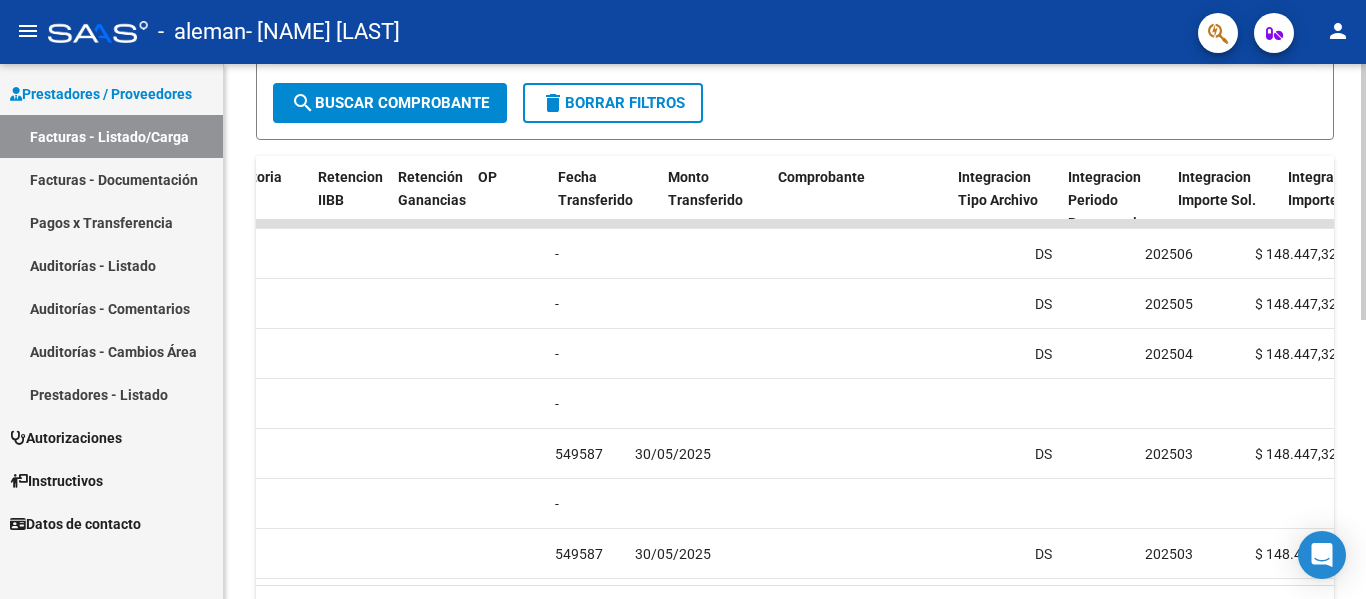 scroll, scrollTop: 0, scrollLeft: 1472, axis: horizontal 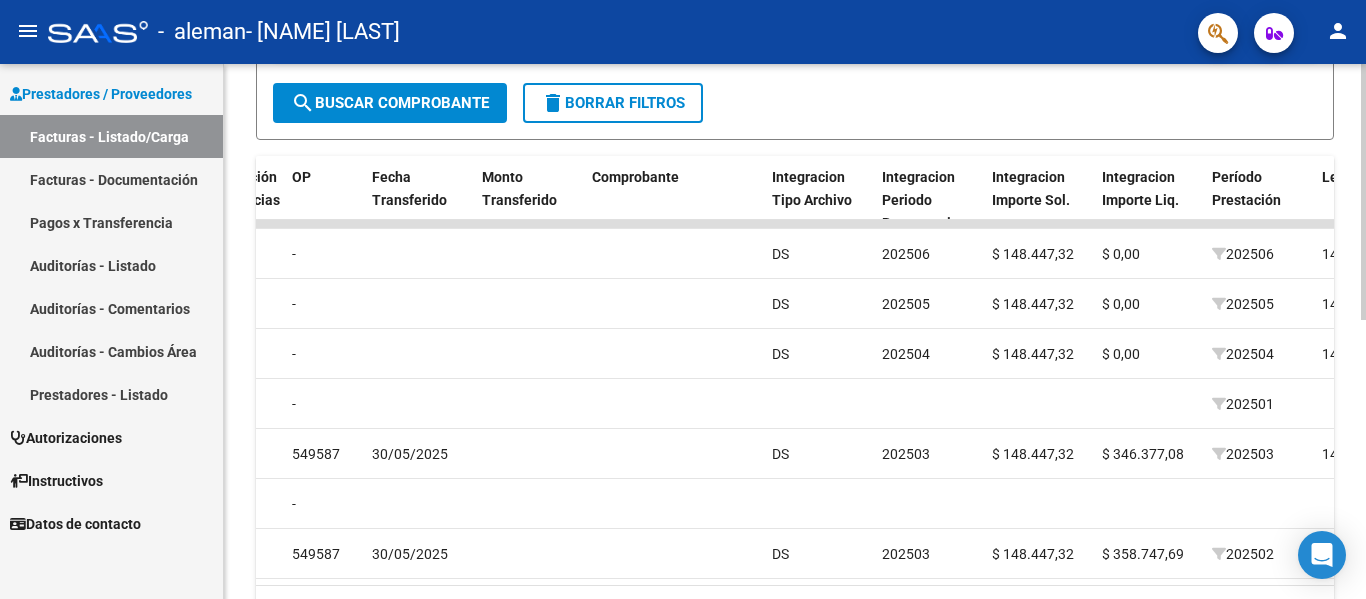 click 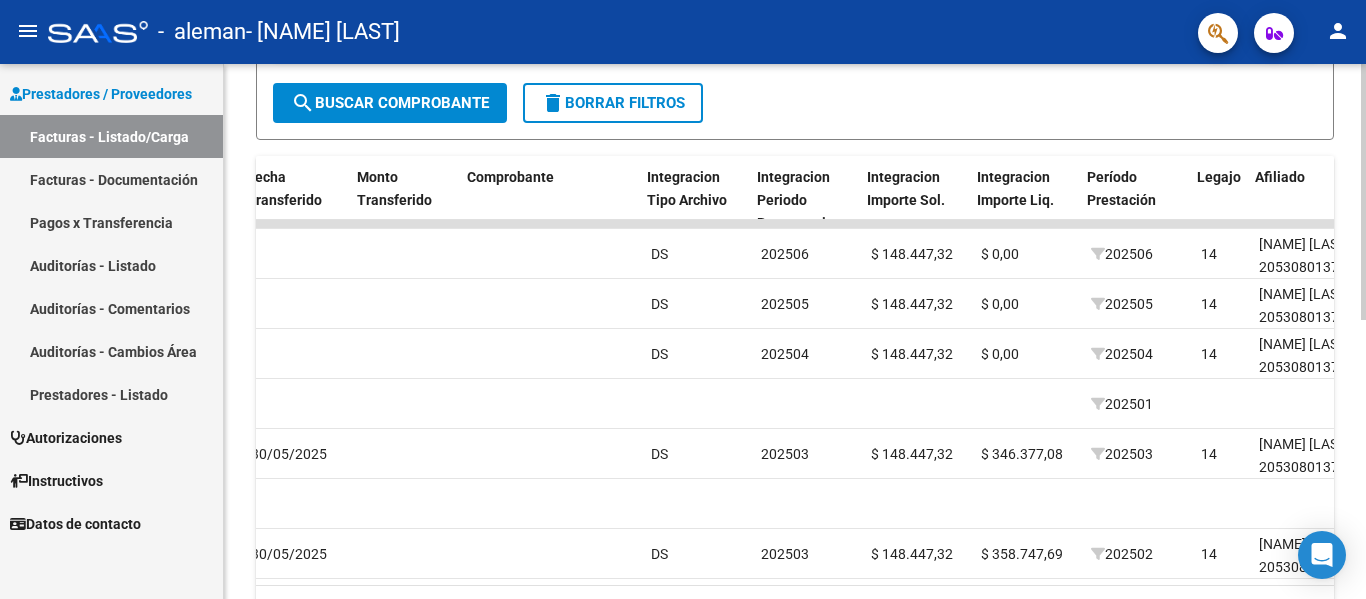 scroll, scrollTop: 0, scrollLeft: 2604, axis: horizontal 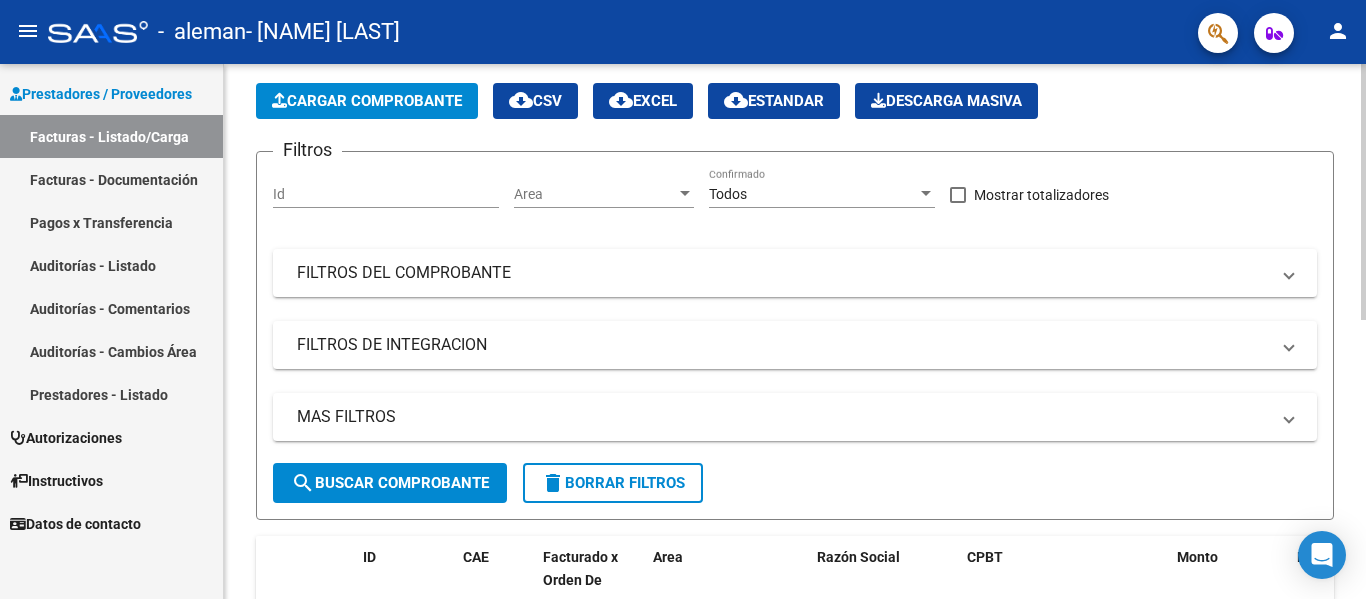 click on "Video tutorial   PRESTADORES -> Listado de CPBTs Emitidos por Prestadores / Proveedores (alt+q)   Cargar Comprobante
cloud_download  CSV  cloud_download  EXCEL  cloud_download  Estandar   Descarga Masiva
Filtros Id Area Area Todos Confirmado   Mostrar totalizadores   FILTROS DEL COMPROBANTE  Comprobante Tipo Comprobante Tipo Start date – End date Fec. Comprobante Desde / Hasta Días Emisión Desde(cant. días) Días Emisión Hasta(cant. días) CUIT / Razón Social Pto. Venta Nro. Comprobante Código SSS CAE Válido CAE Válido Todos Cargado Módulo Hosp. Todos Tiene facturacion Apócrifa Hospital Refes  FILTROS DE INTEGRACION  Período De Prestación Campos del Archivo de Rendición Devuelto x SSS (dr_envio) Todos Rendido x SSS (dr_envio) Tipo de Registro Tipo de Registro Período Presentación Período Presentación Campos del Legajo Asociado (preaprobación) Afiliado Legajo (cuil/nombre) Todos Solo facturas preaprobadas  MAS FILTROS  Todos Con Doc. Respaldatoria Todos Con Trazabilidad Todos – –" 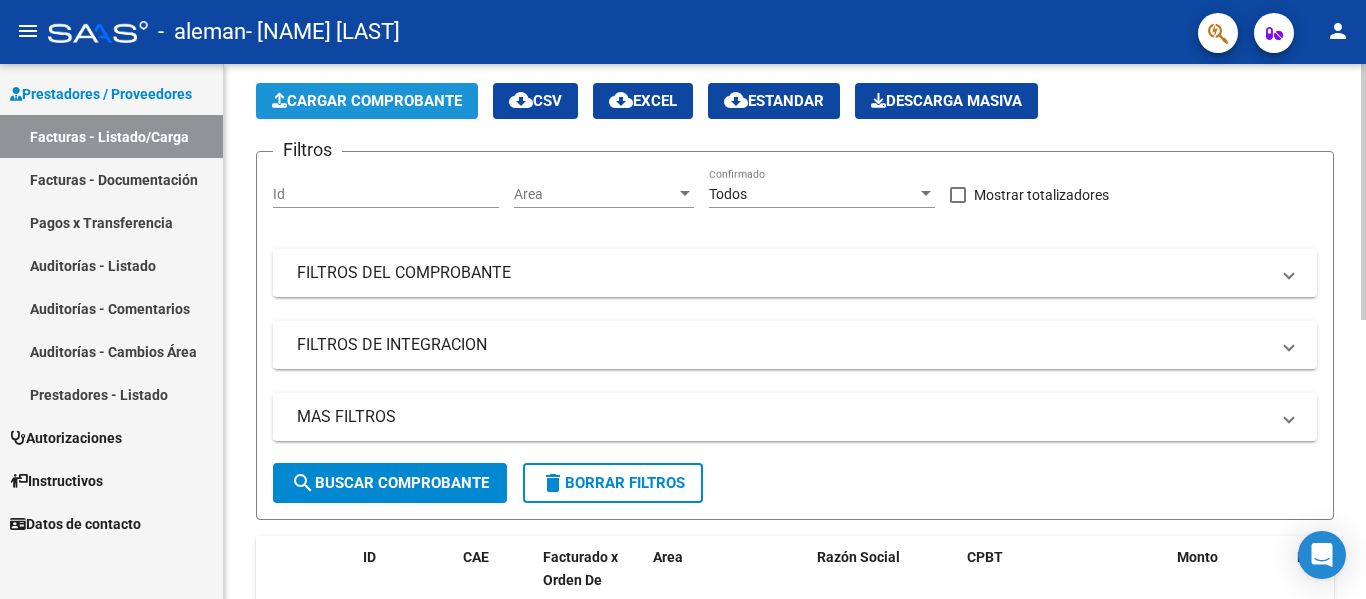 click on "Cargar Comprobante" 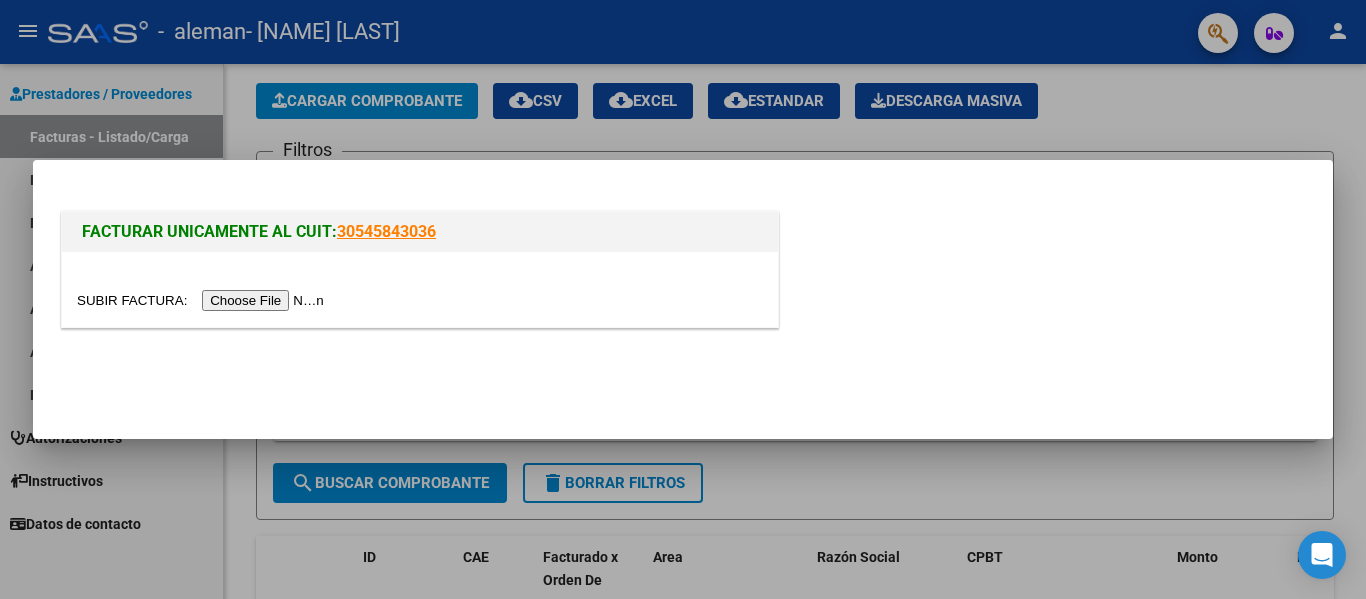 click at bounding box center [203, 300] 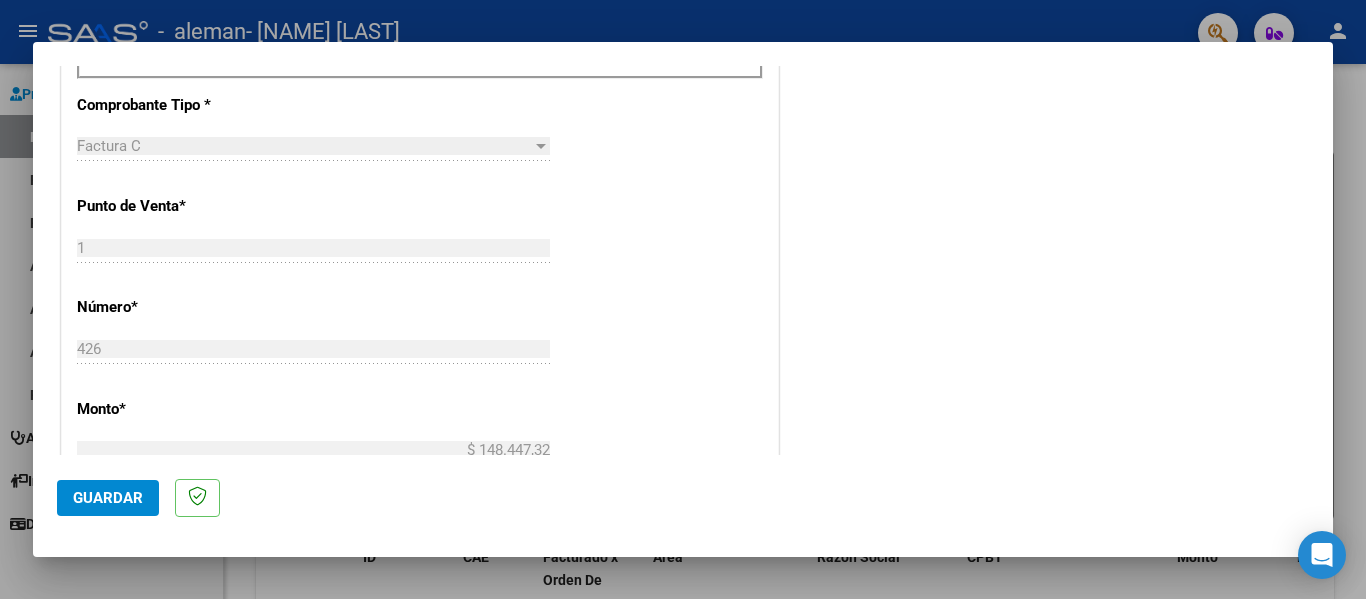 scroll, scrollTop: 718, scrollLeft: 0, axis: vertical 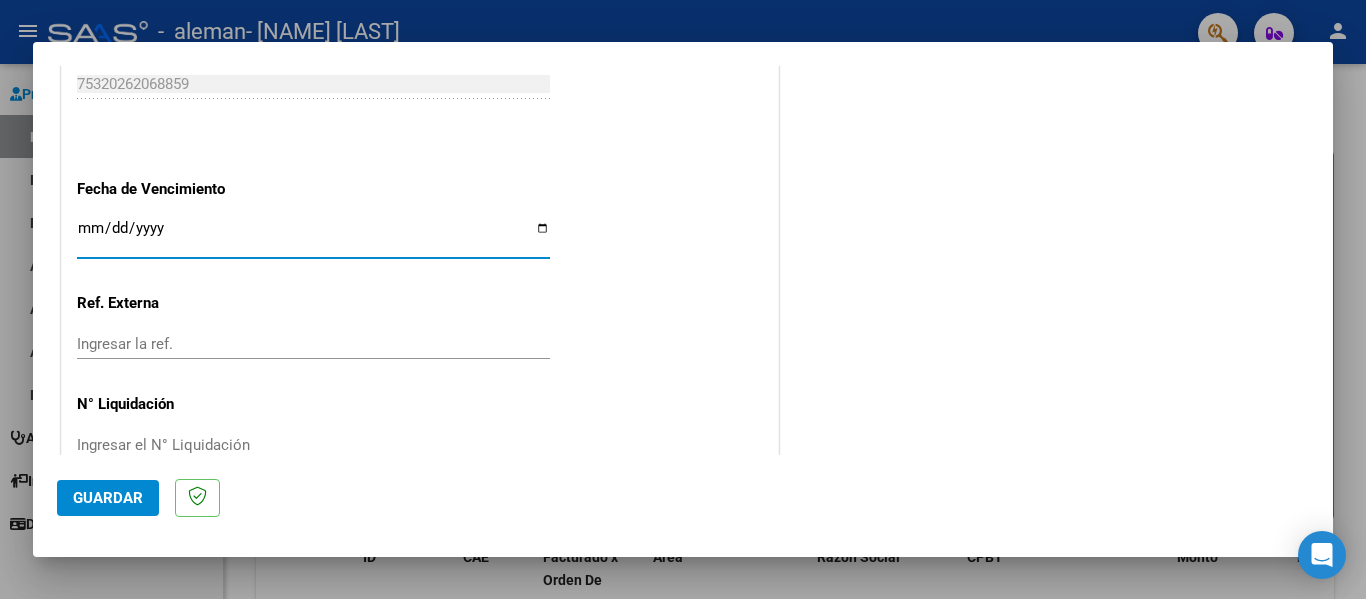 click on "Ingresar la fecha" at bounding box center (313, 236) 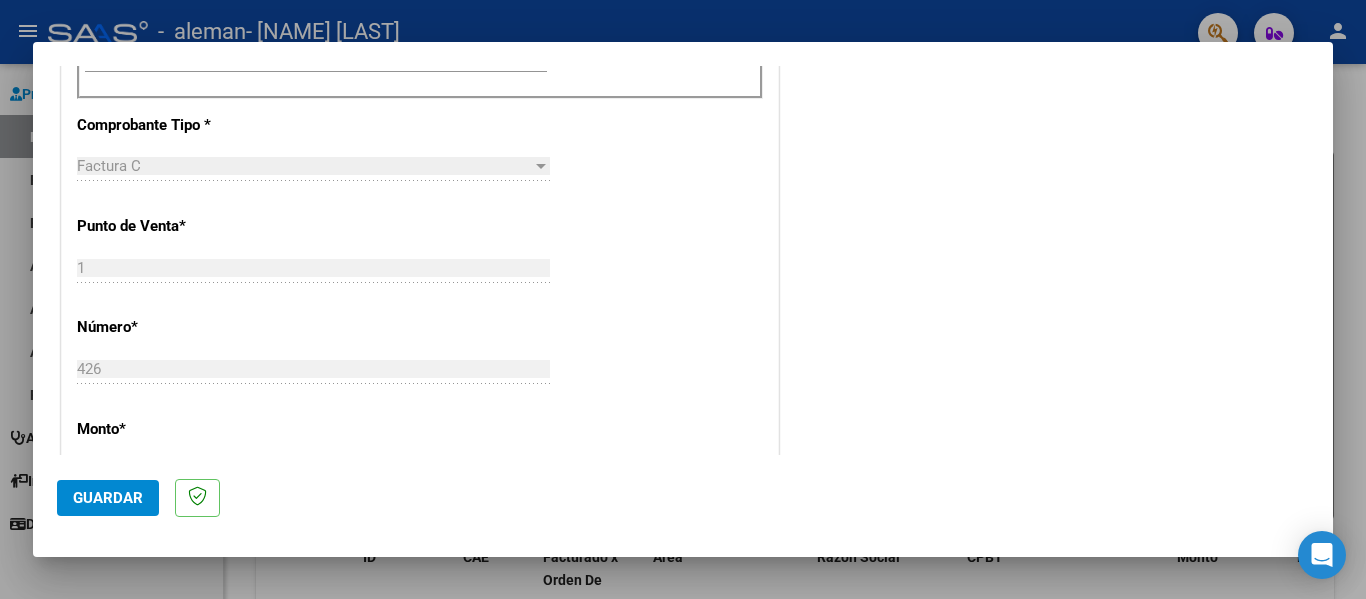 scroll, scrollTop: 615, scrollLeft: 0, axis: vertical 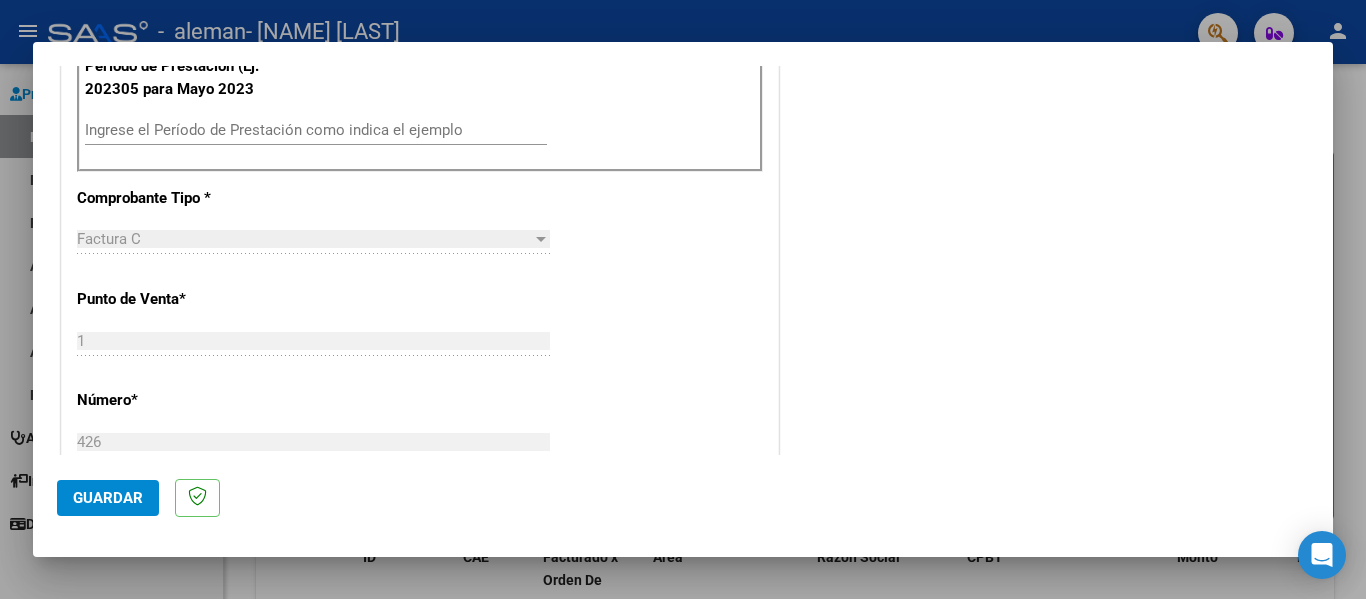 click on "Ingrese el Período de Prestación como indica el ejemplo" at bounding box center (316, 130) 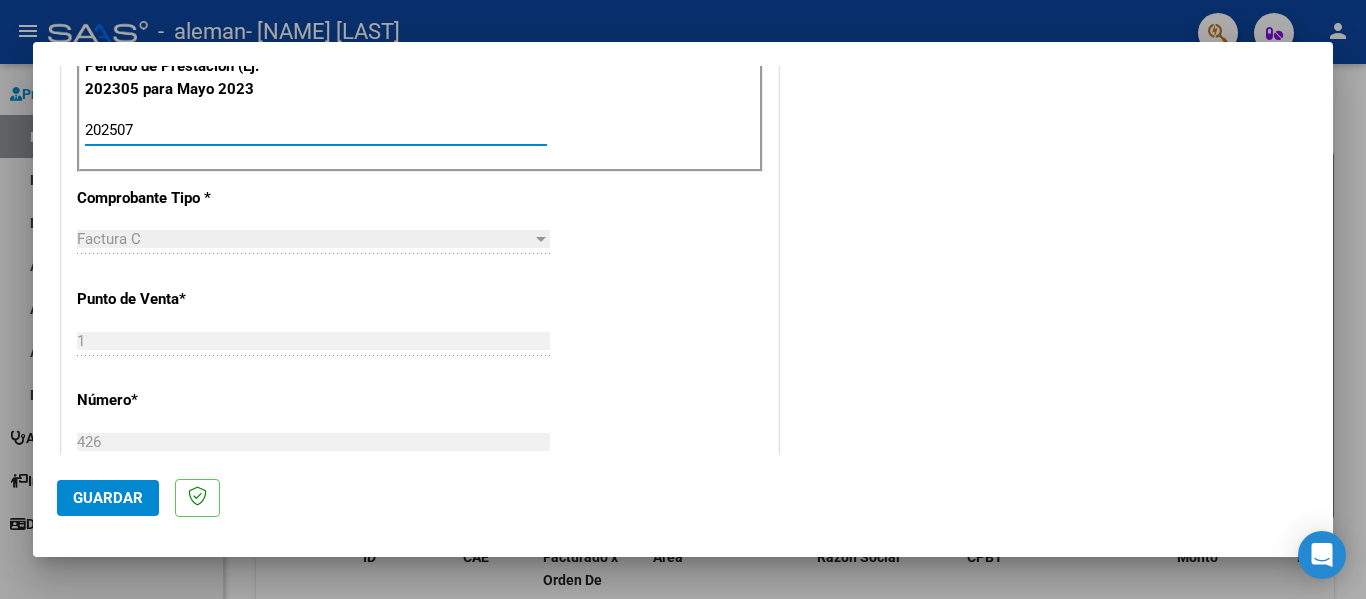 type on "202507" 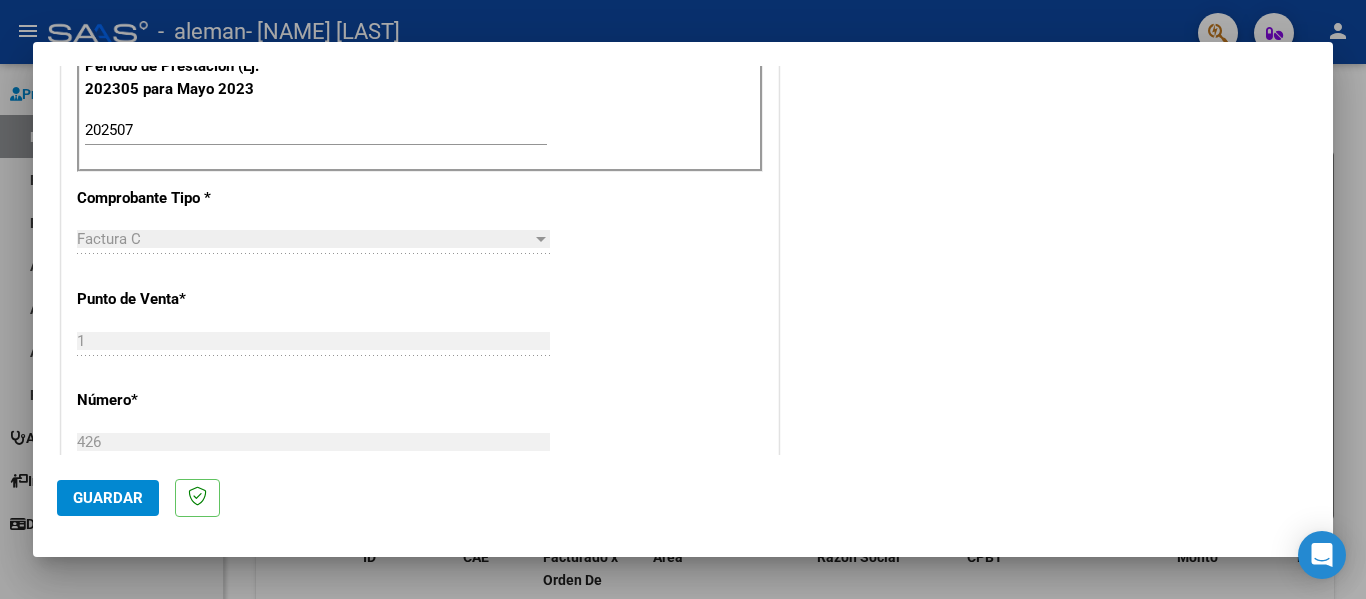 scroll, scrollTop: 1333, scrollLeft: 0, axis: vertical 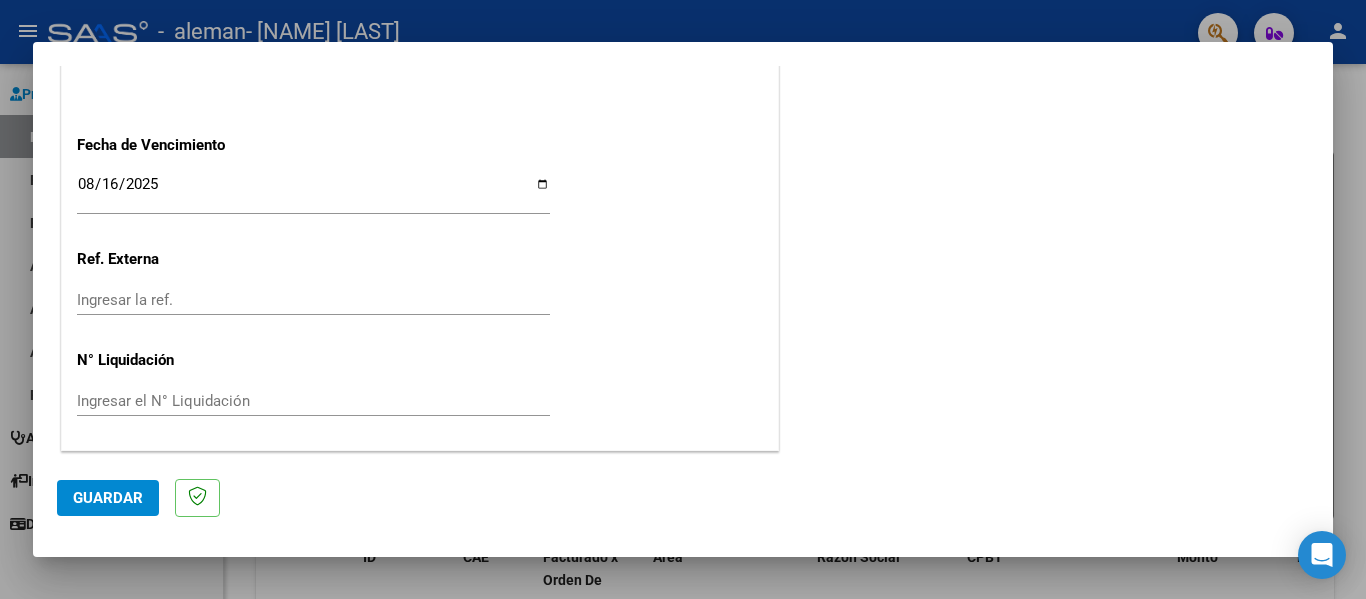 click on "Guardar" 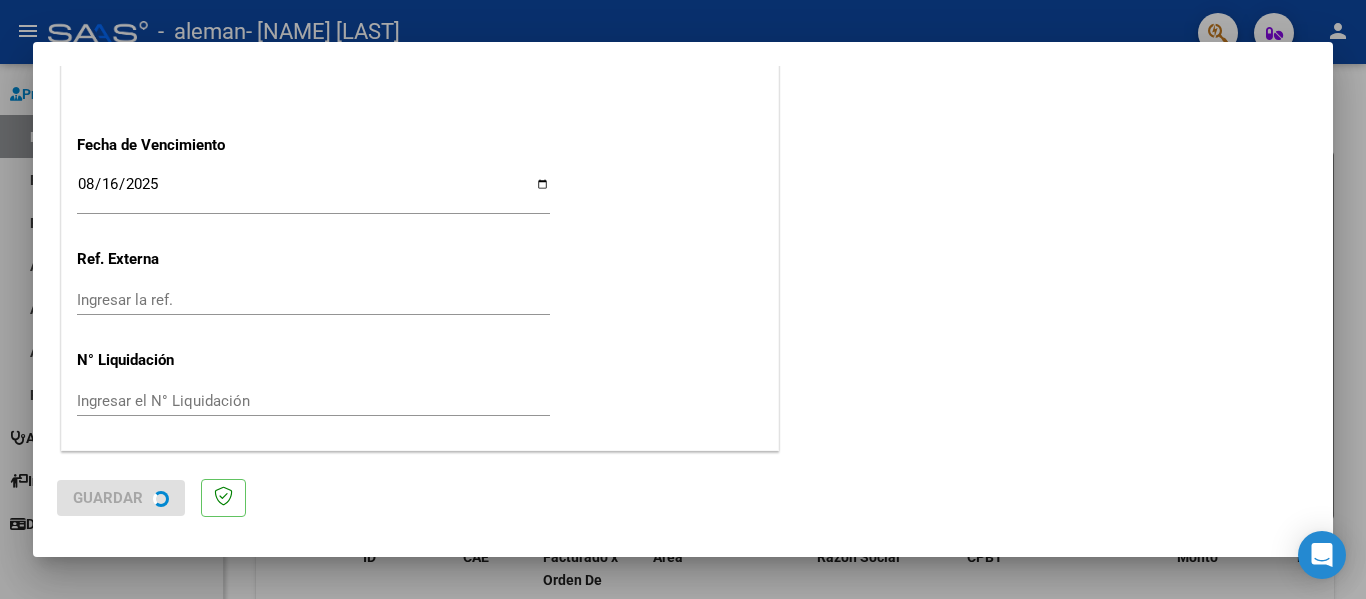 scroll, scrollTop: 0, scrollLeft: 0, axis: both 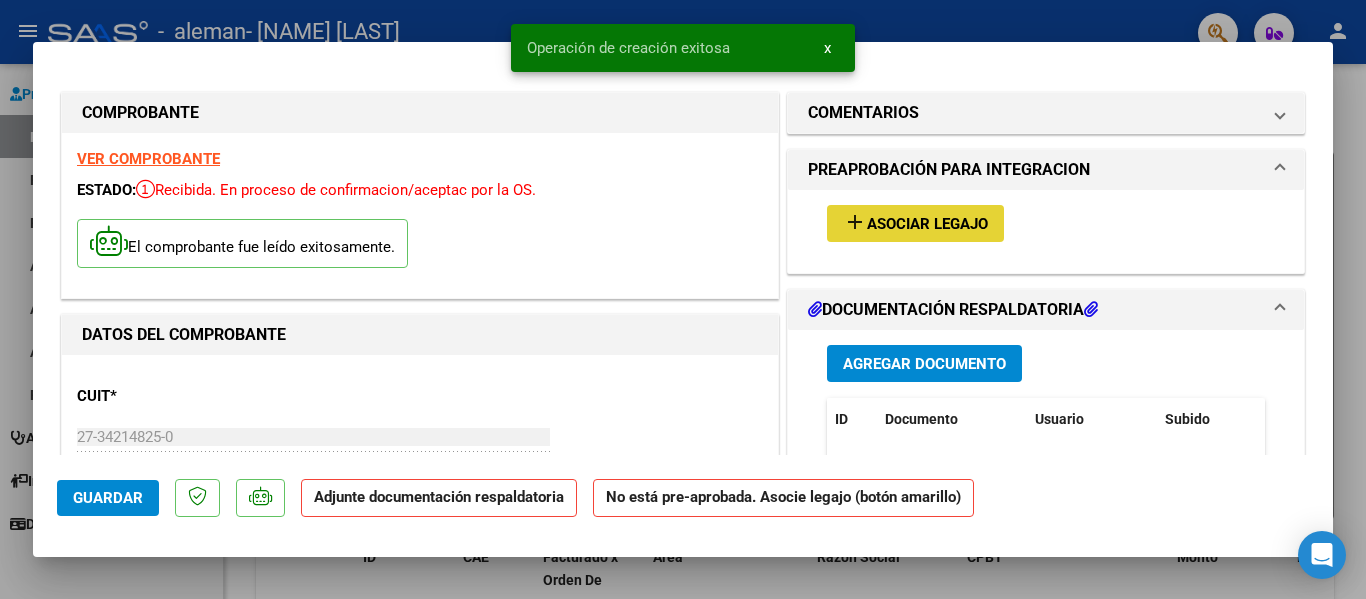 click on "add" at bounding box center [855, 222] 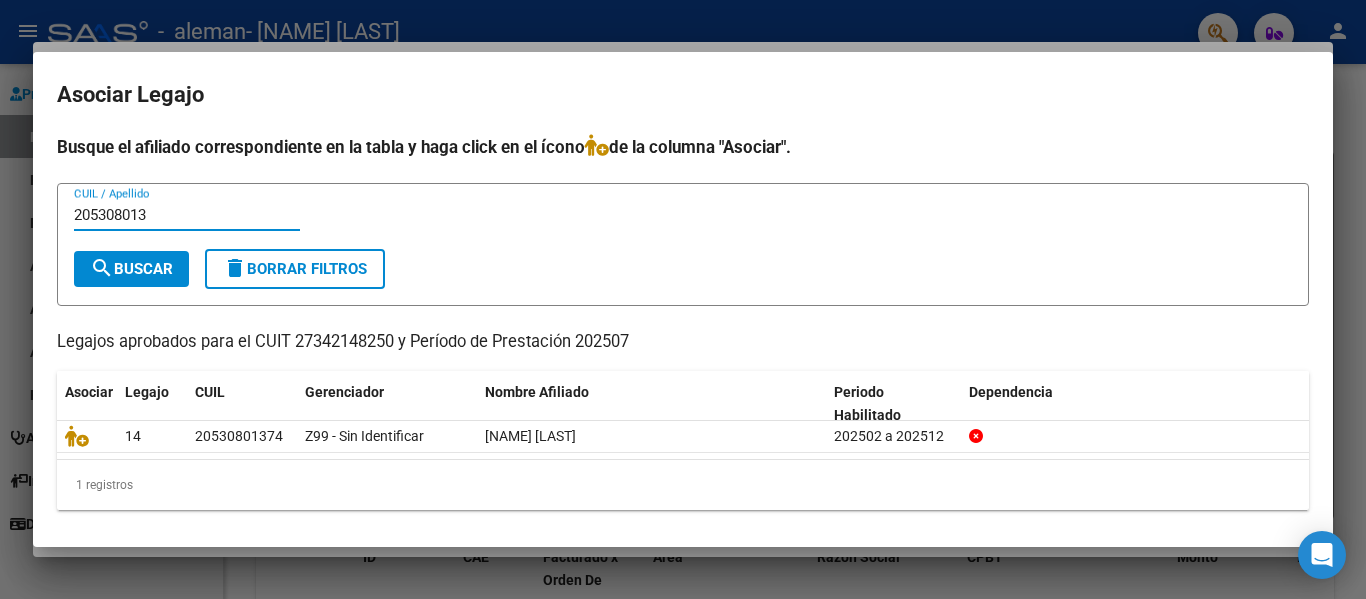 type on "205308013" 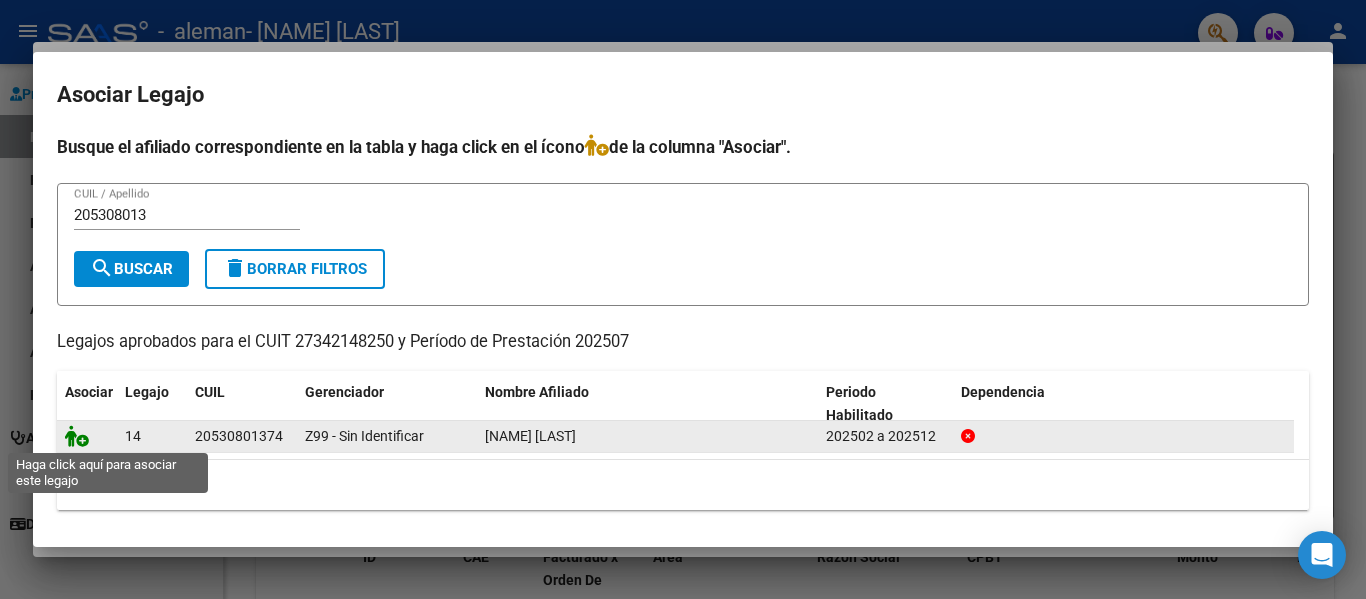 click 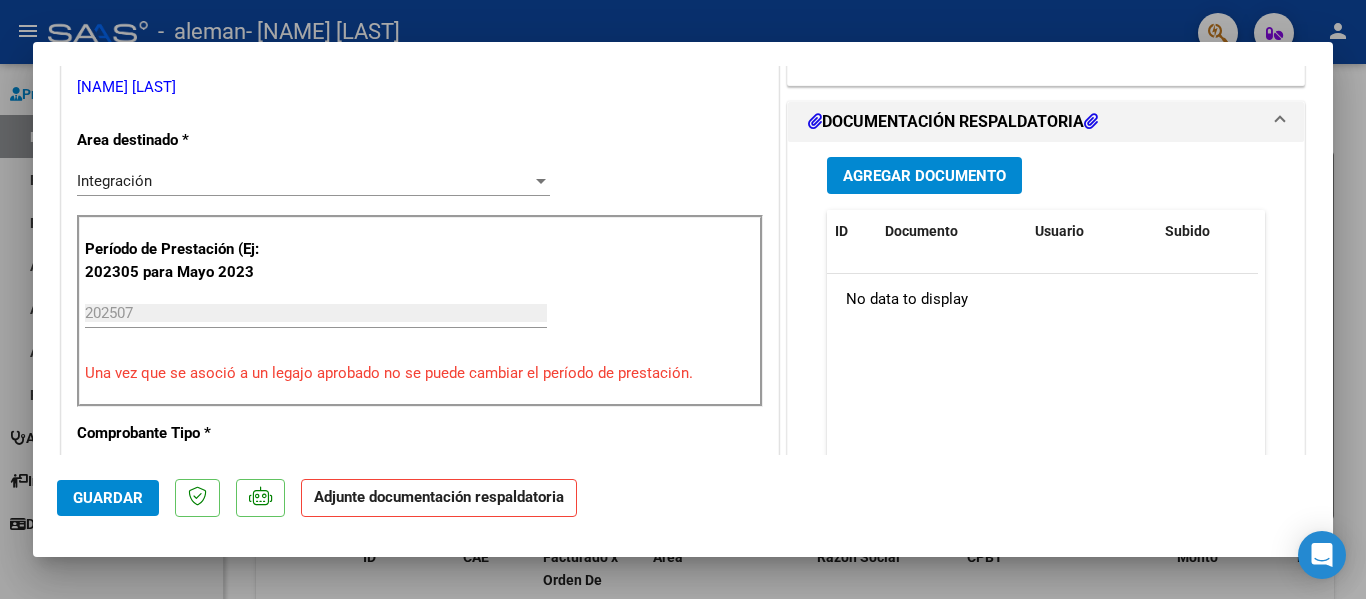 scroll, scrollTop: 437, scrollLeft: 0, axis: vertical 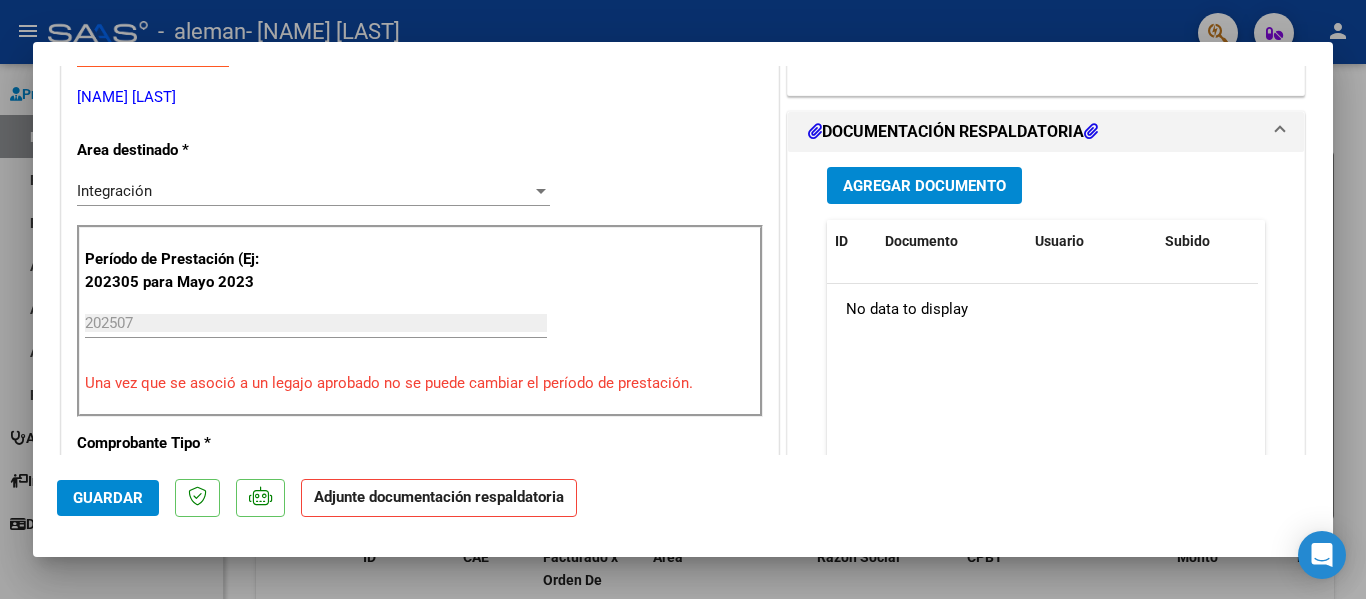 click on "Agregar Documento" at bounding box center (924, 186) 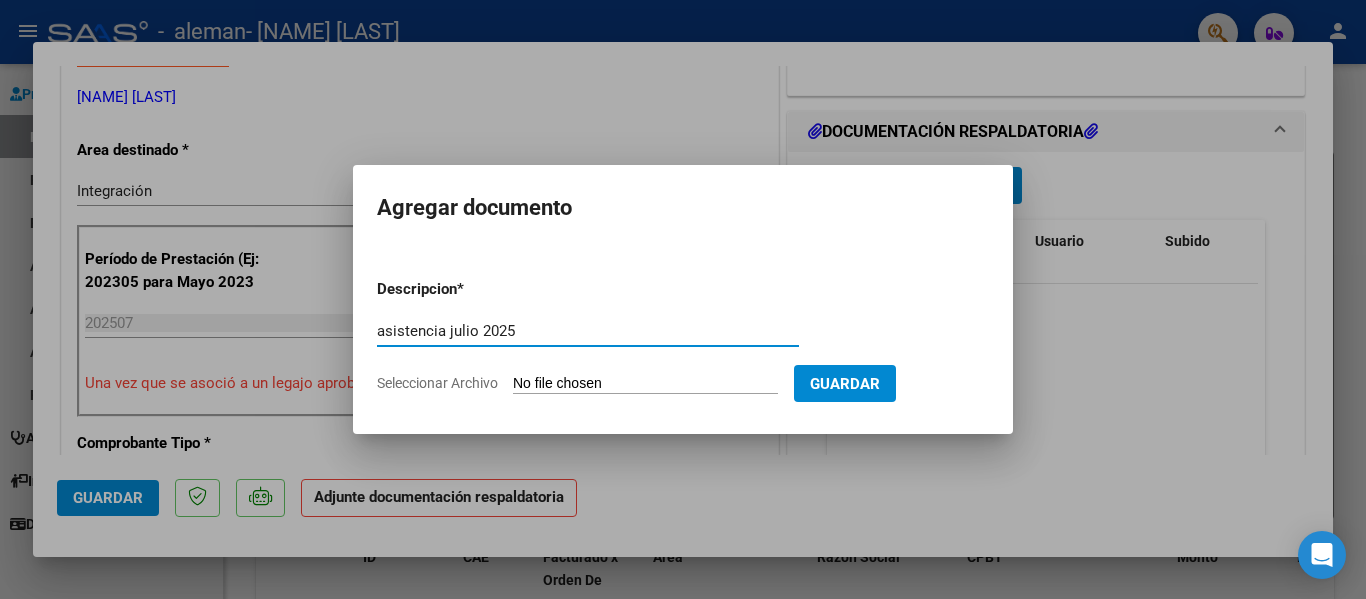 type on "asistencia julio 2025" 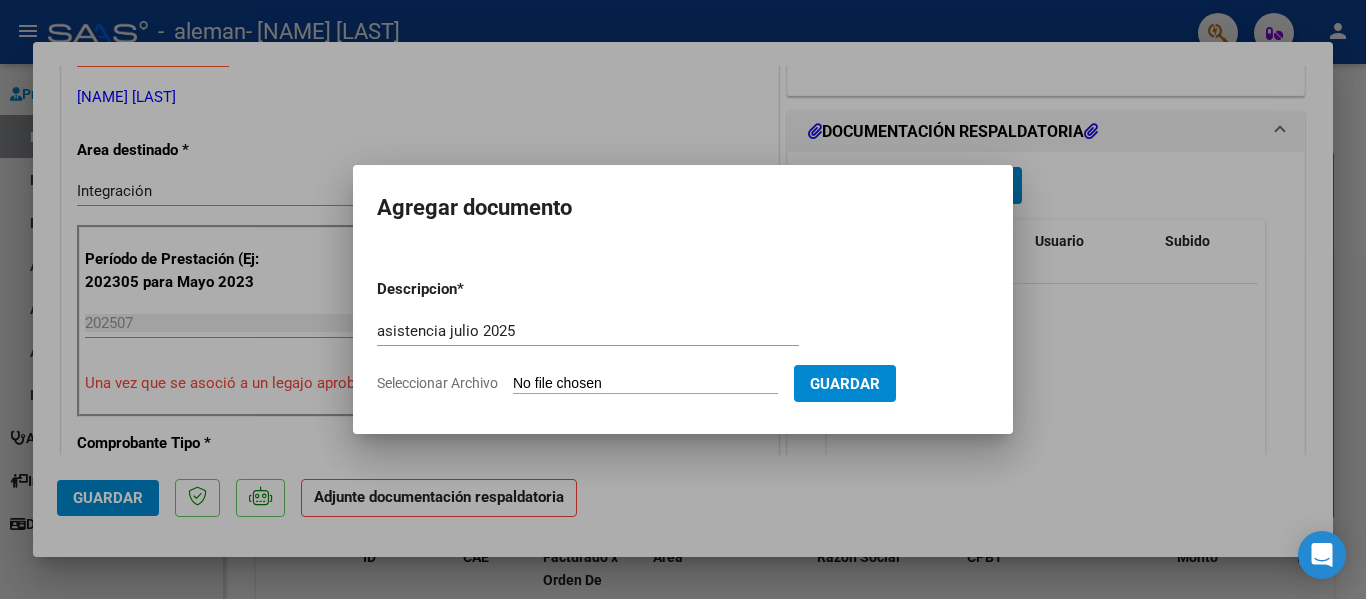 click on "Seleccionar Archivo" at bounding box center [645, 384] 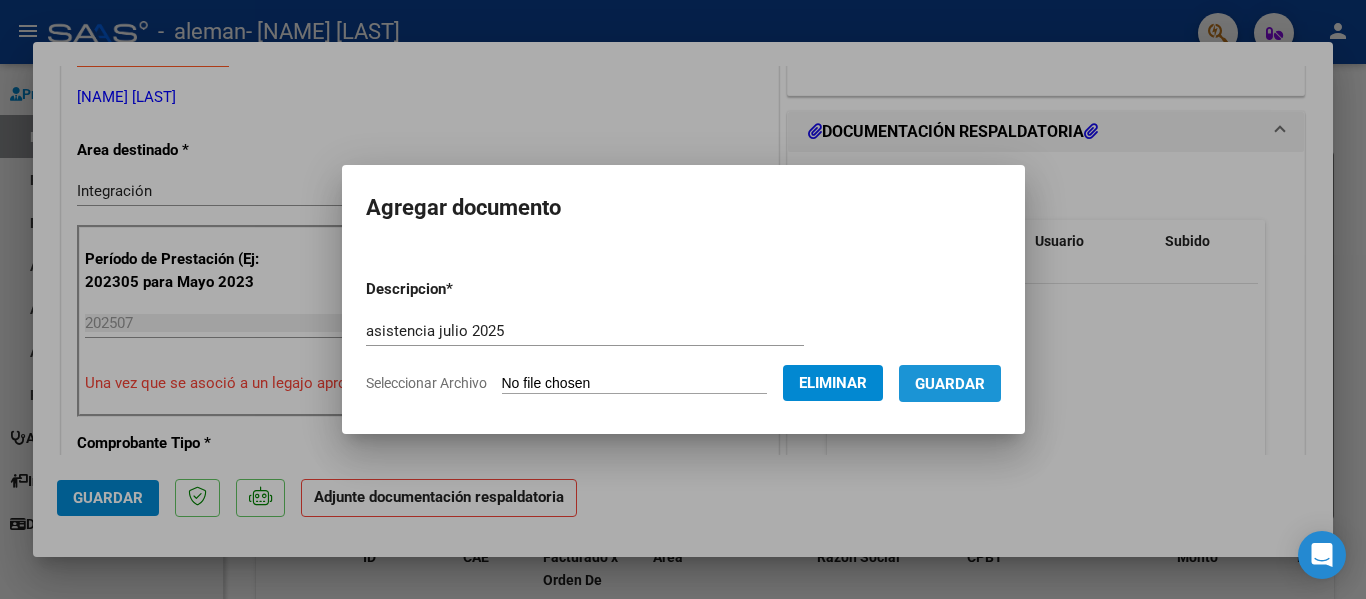 click on "Guardar" at bounding box center (950, 384) 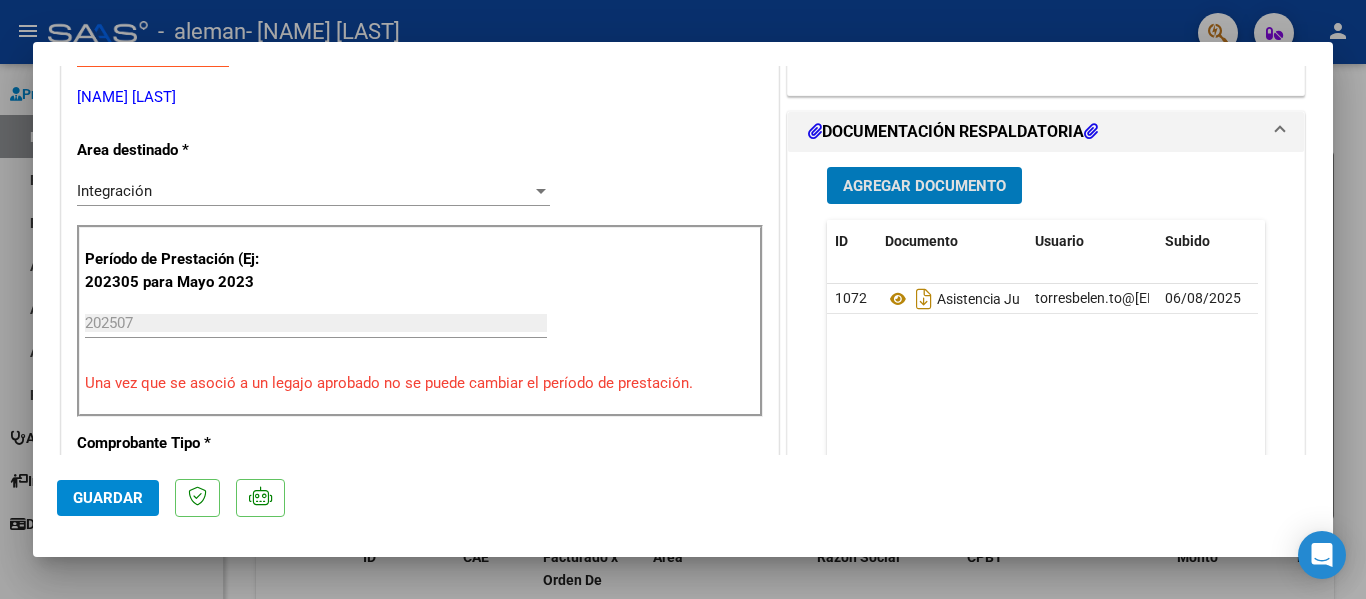 click on "Agregar Documento" at bounding box center [924, 186] 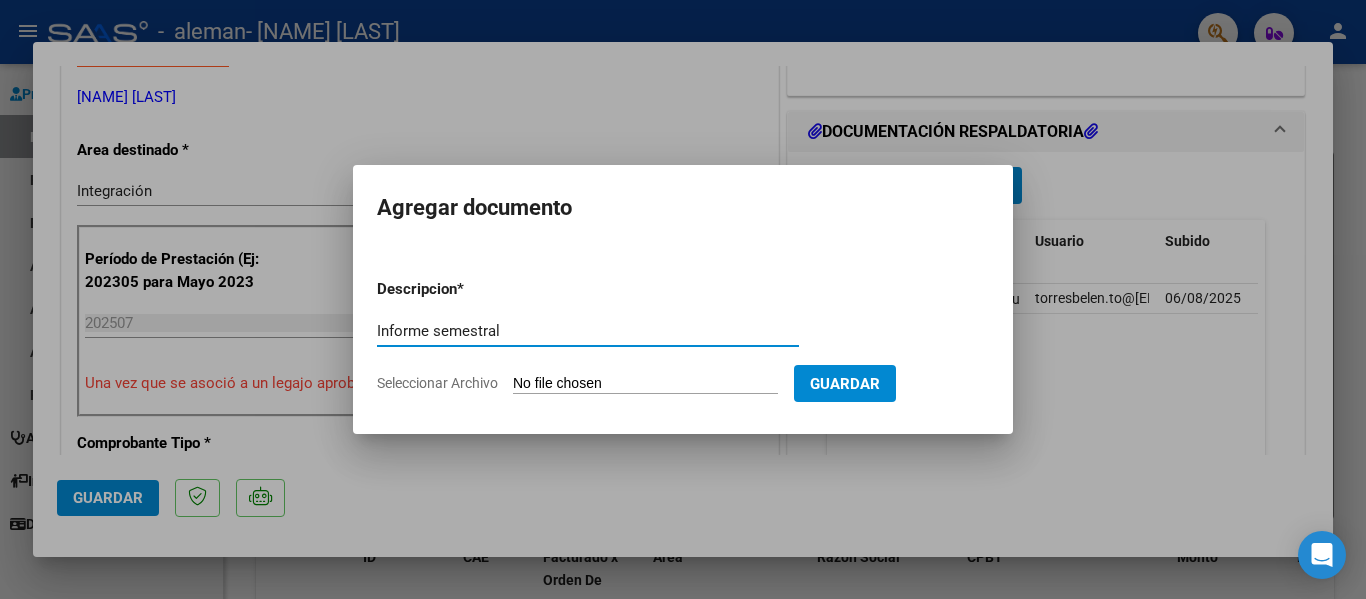 type on "Informe semestral" 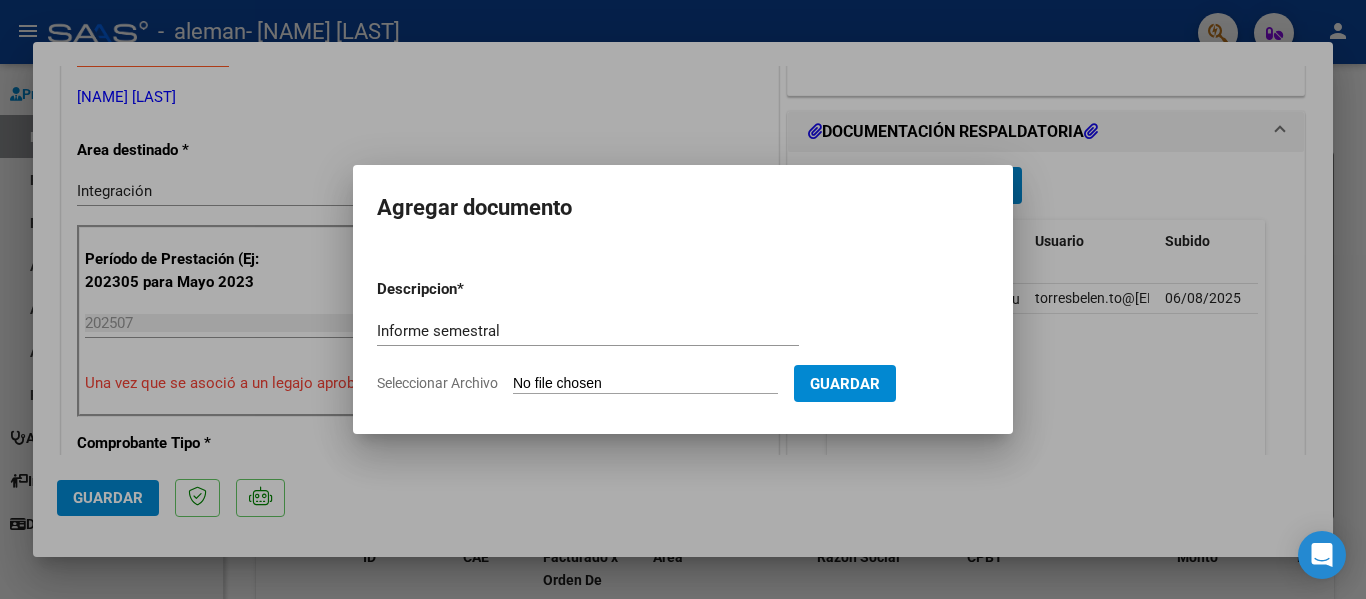 click on "Seleccionar Archivo" 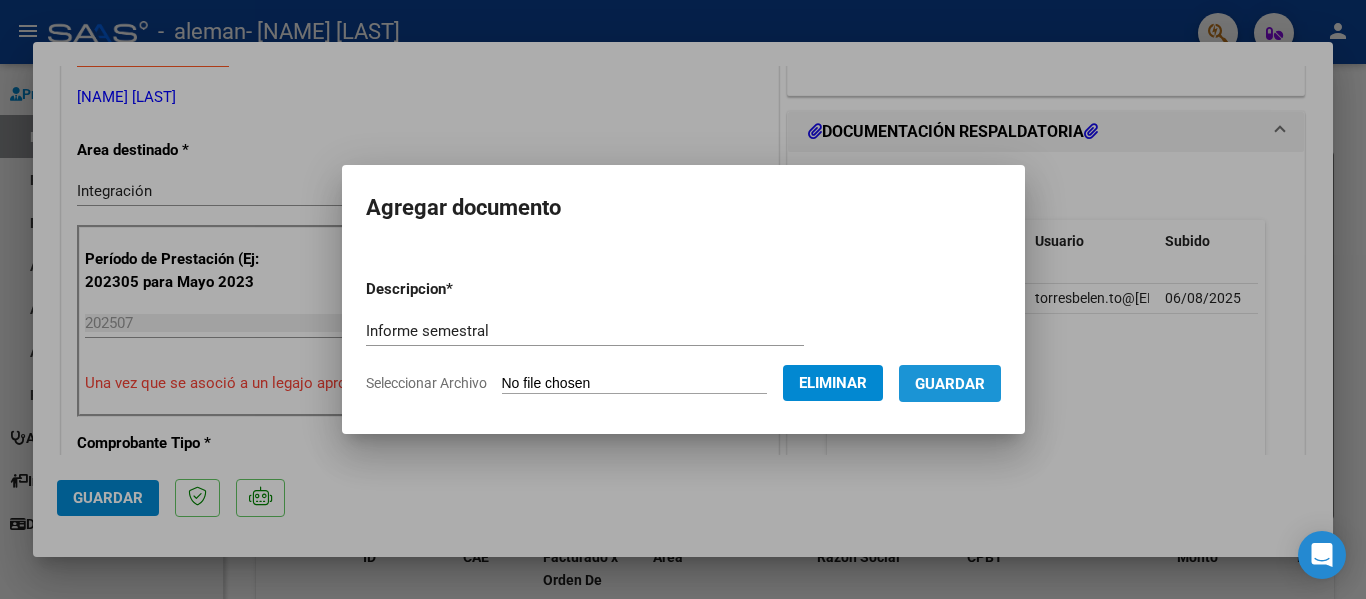 click on "Guardar" at bounding box center [950, 384] 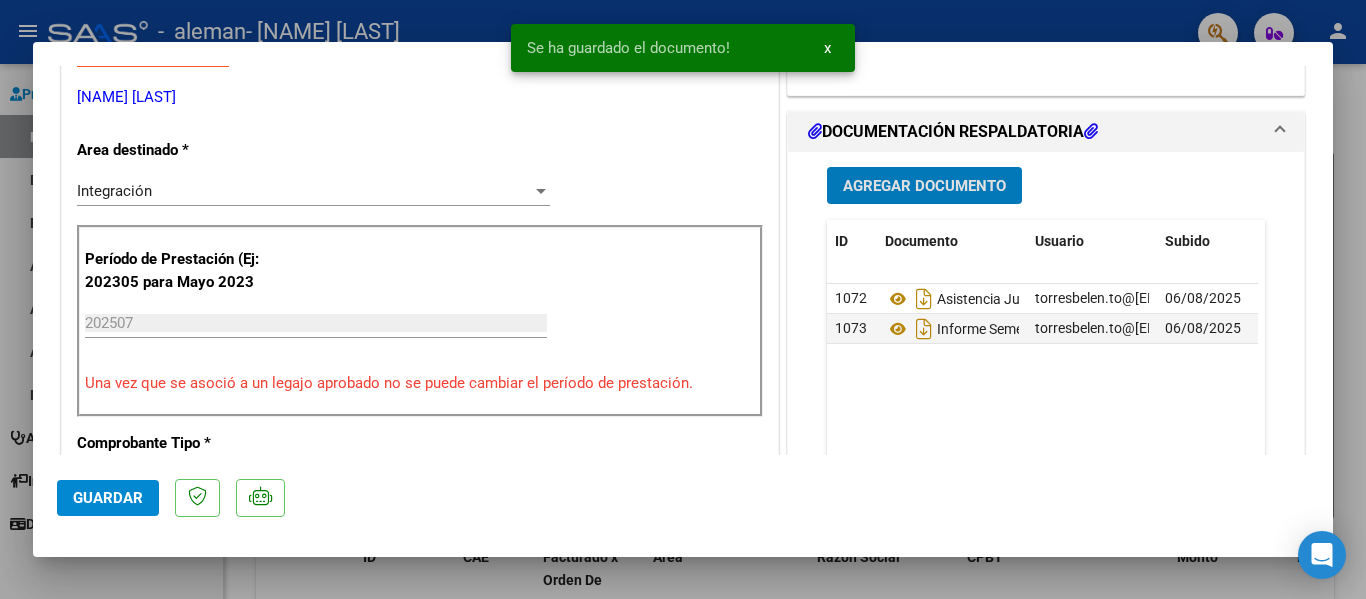 click on "Guardar" 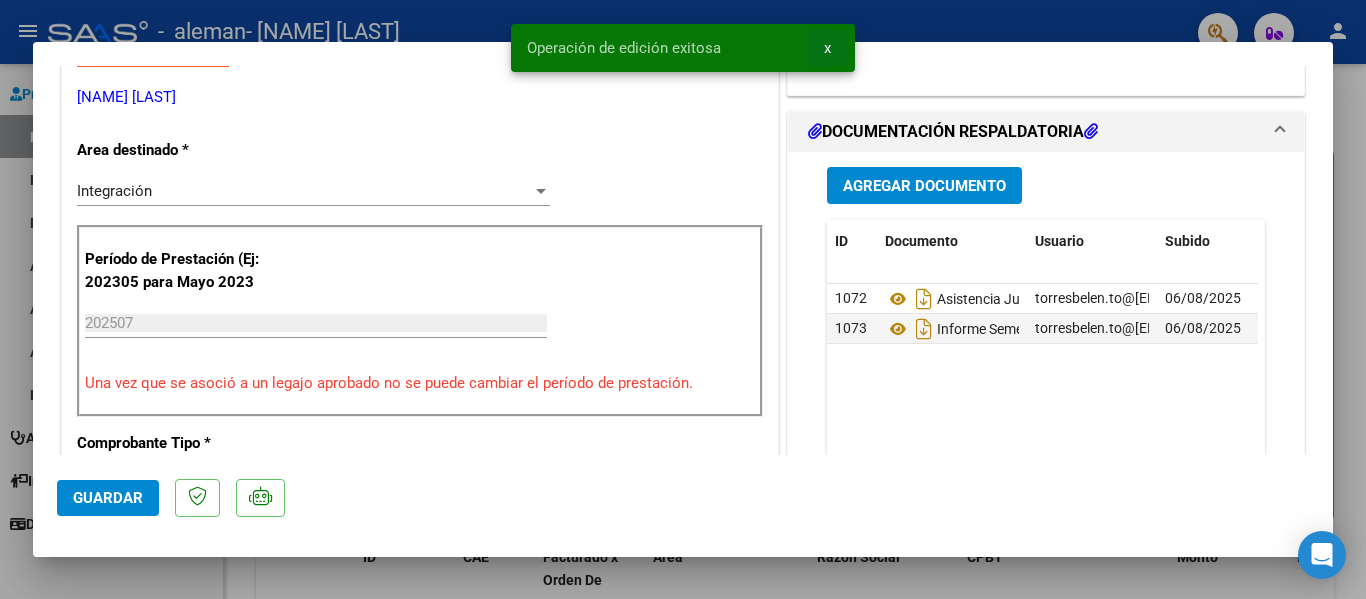 click on "x" at bounding box center [827, 48] 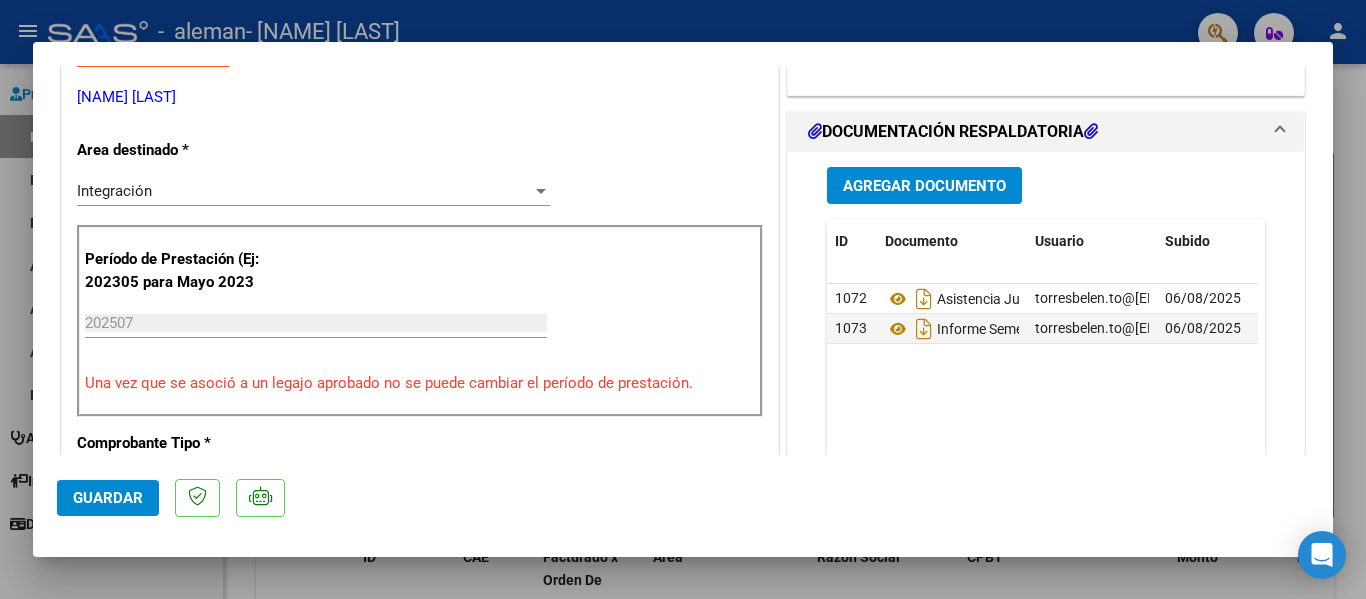 click at bounding box center [683, 299] 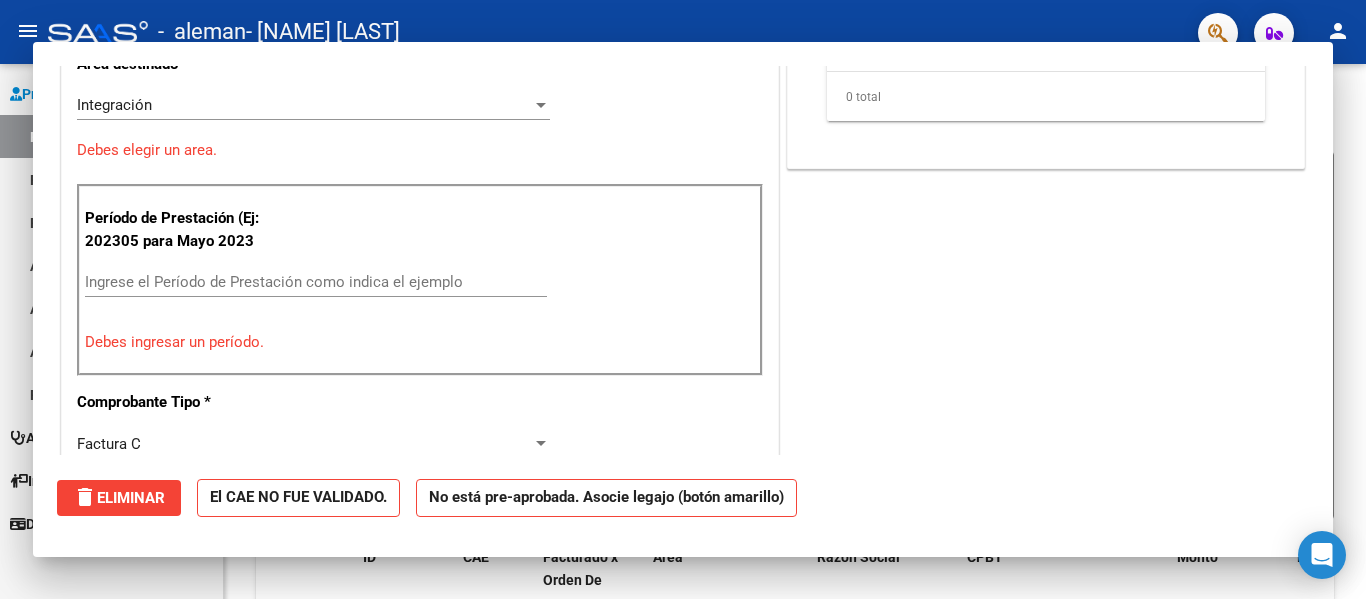 scroll, scrollTop: 351, scrollLeft: 0, axis: vertical 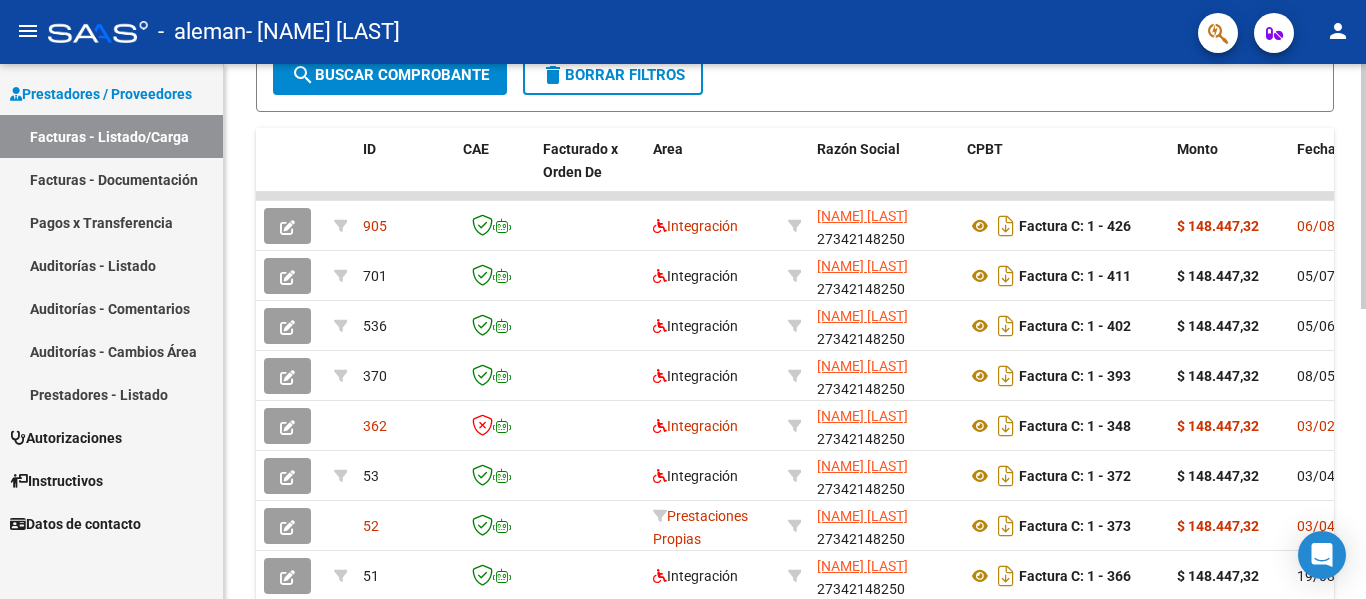 click 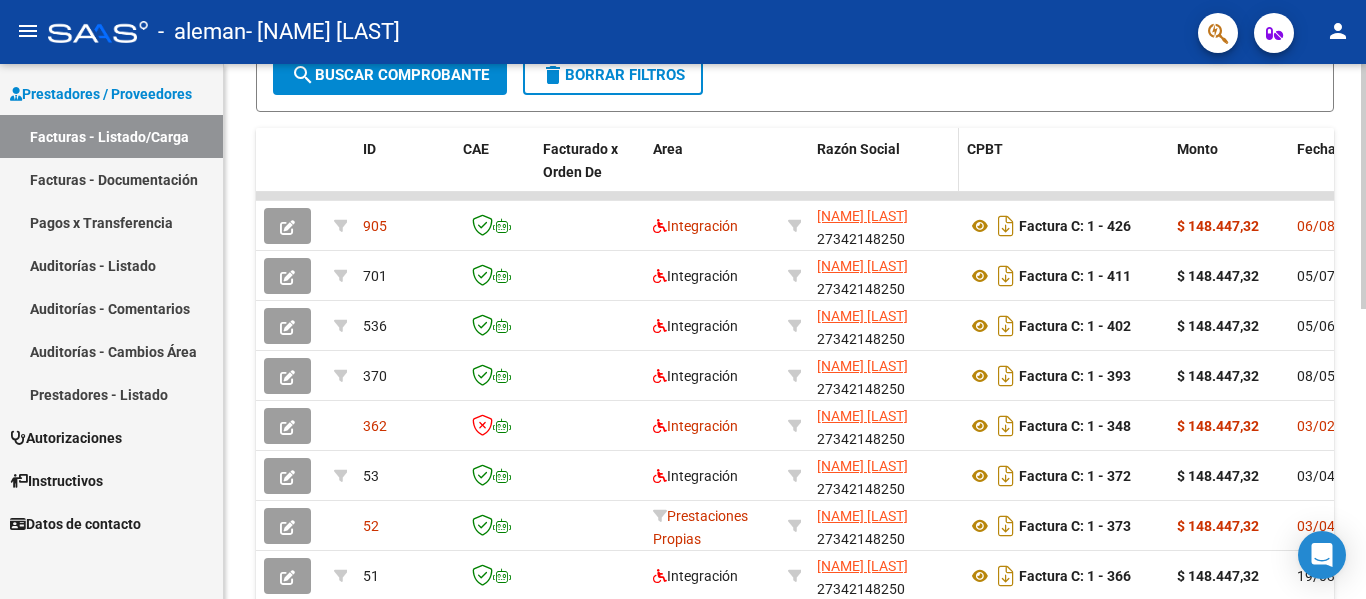 drag, startPoint x: 653, startPoint y: 193, endPoint x: 867, endPoint y: 184, distance: 214.18916 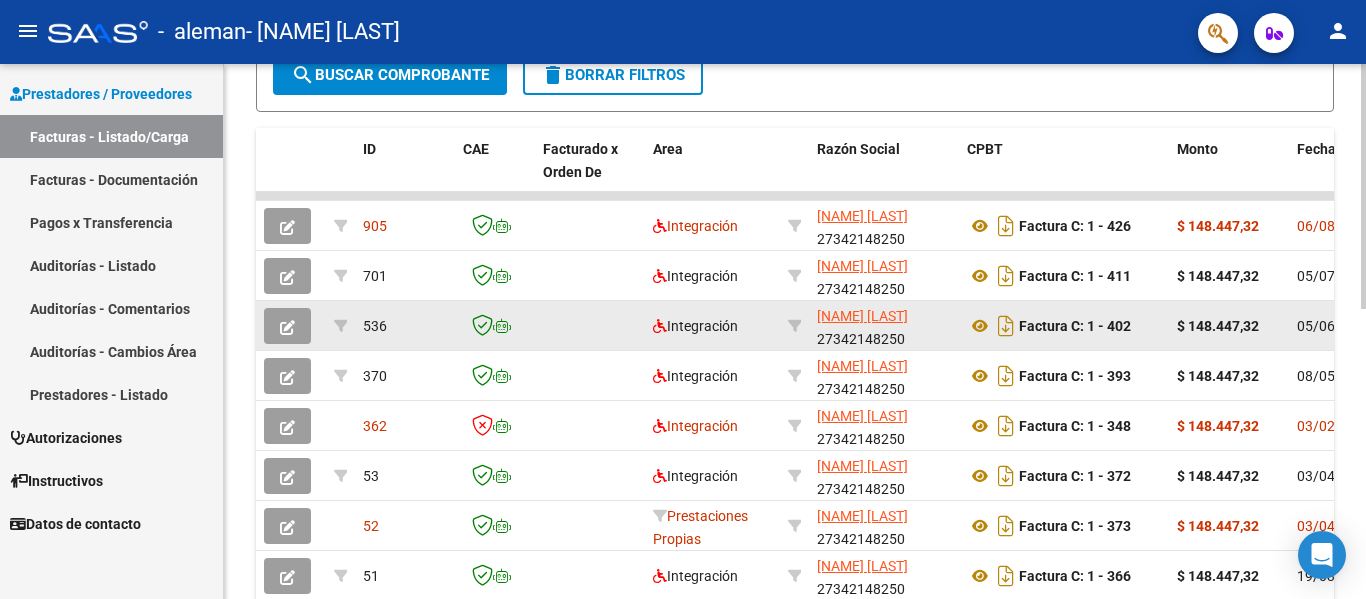 drag, startPoint x: 1289, startPoint y: 322, endPoint x: 1116, endPoint y: 313, distance: 173.23395 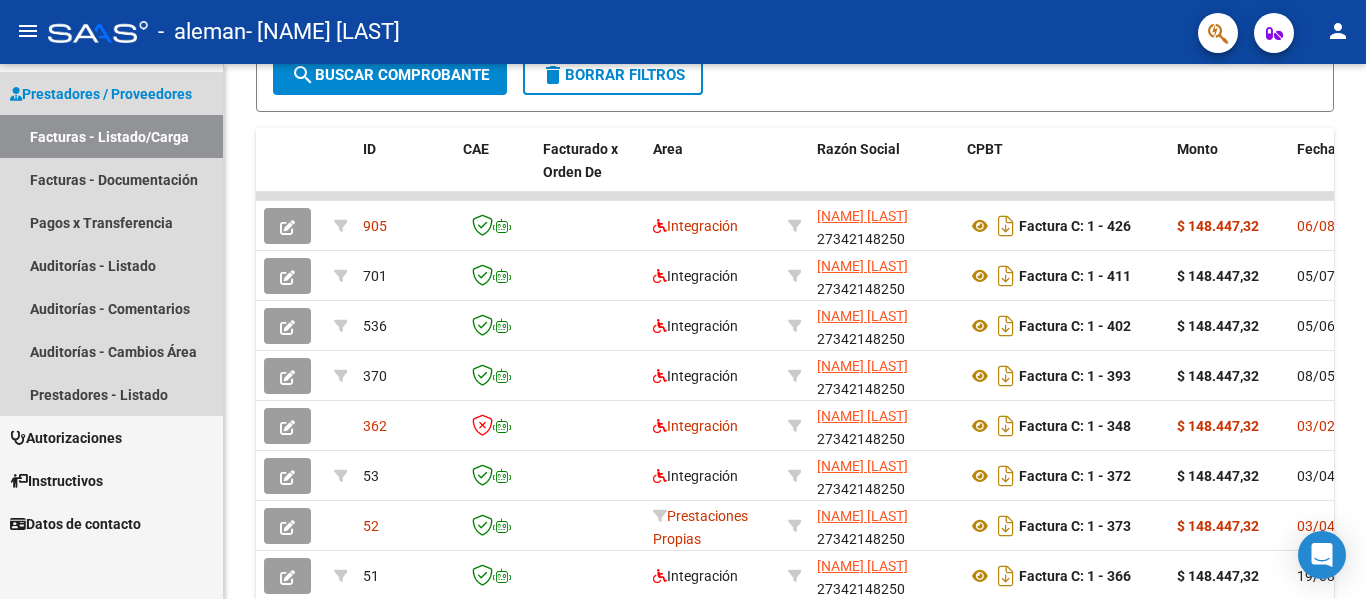 click on "Facturas - Listado/Carga" at bounding box center (111, 136) 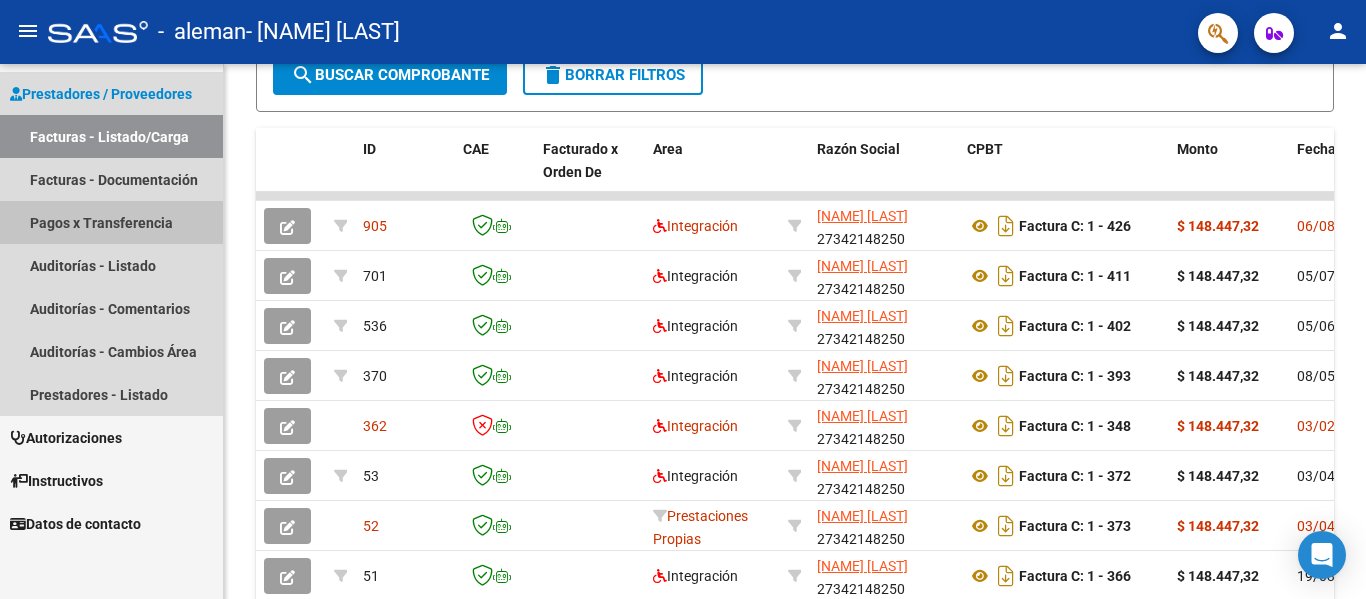 click on "Pagos x Transferencia" at bounding box center (111, 222) 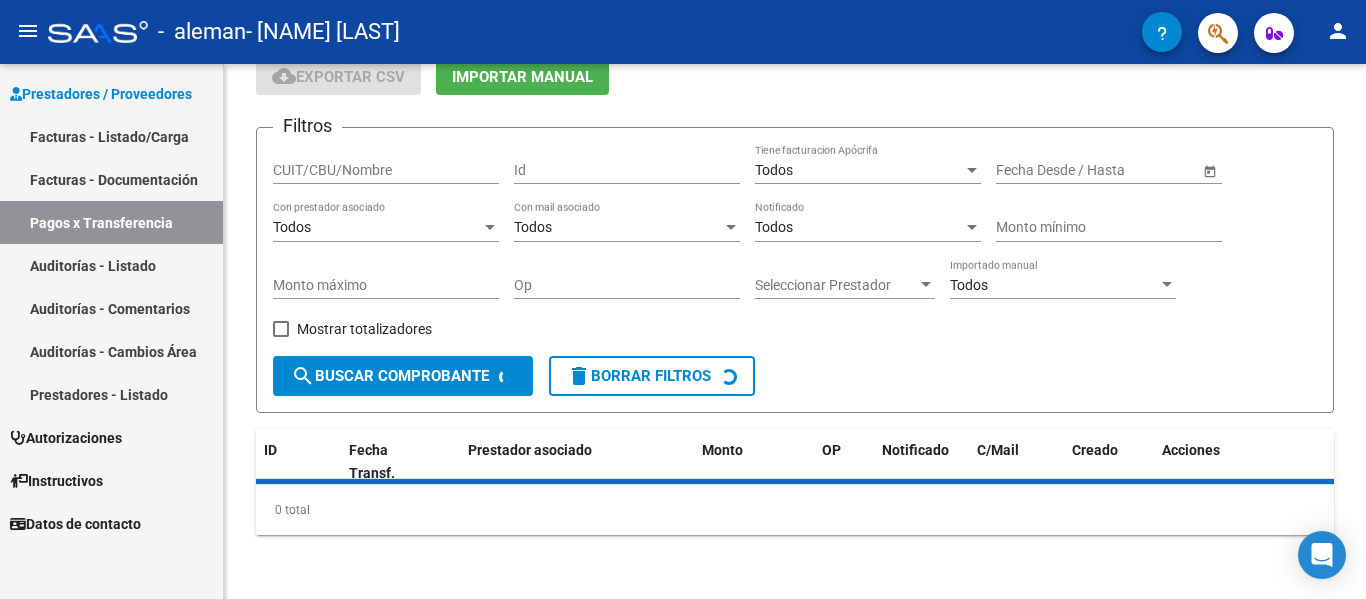 scroll, scrollTop: 134, scrollLeft: 0, axis: vertical 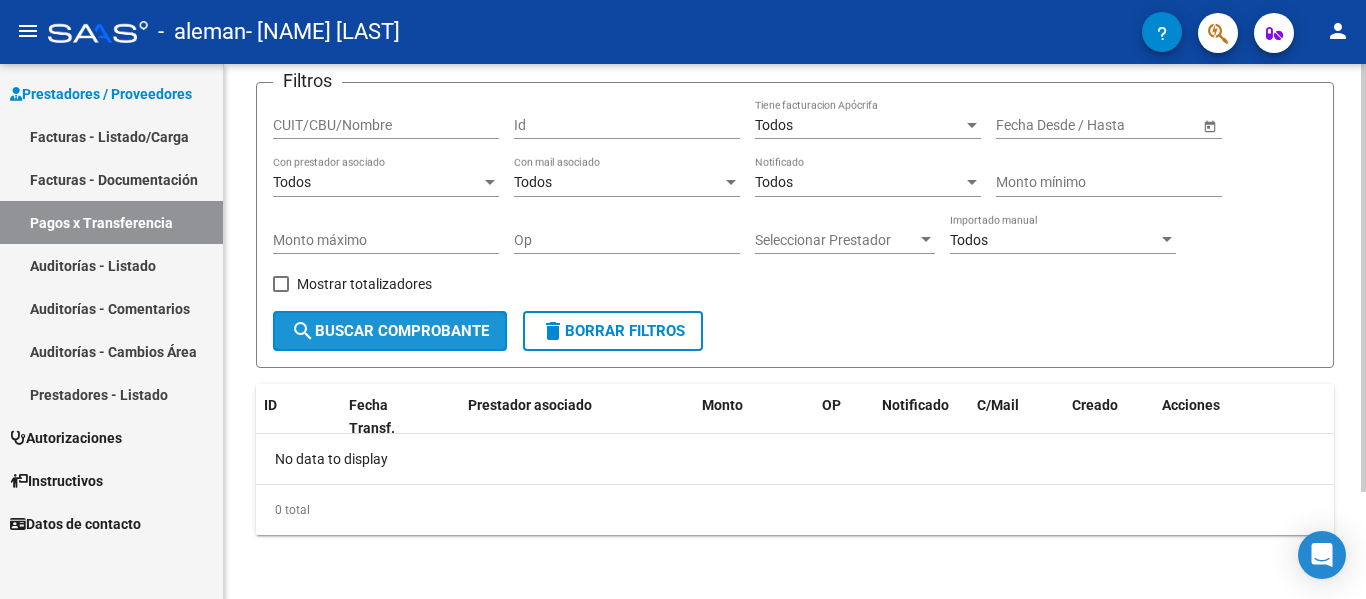 click on "search  Buscar Comprobante" 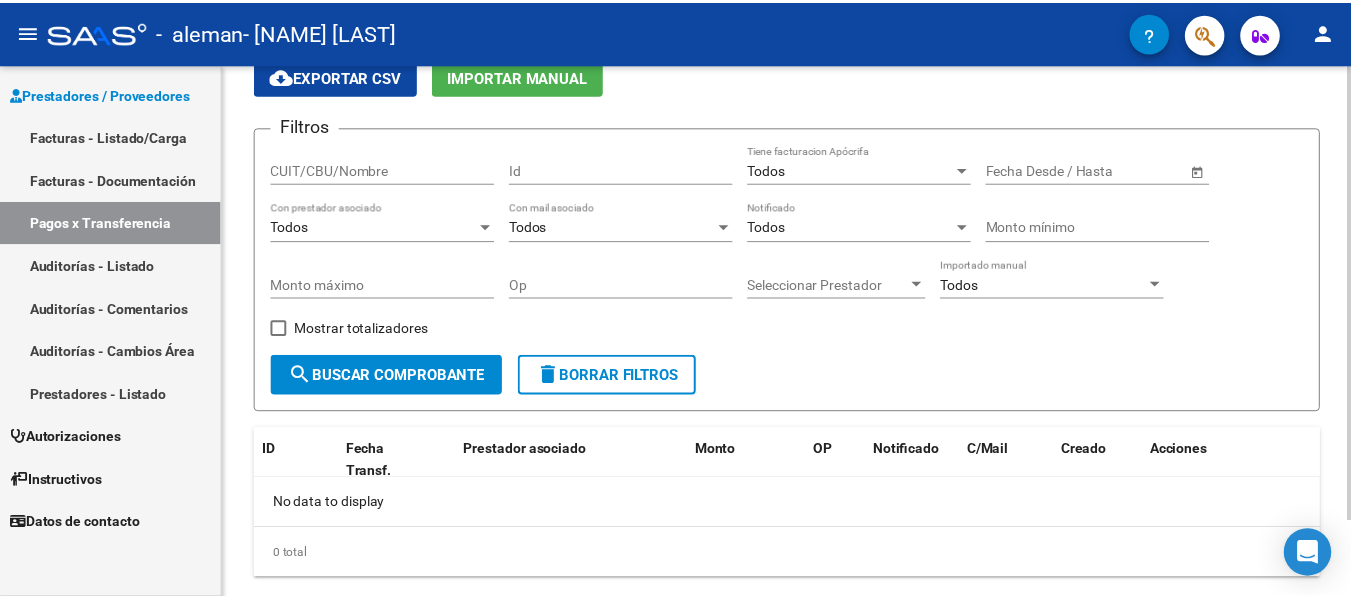 scroll, scrollTop: 134, scrollLeft: 0, axis: vertical 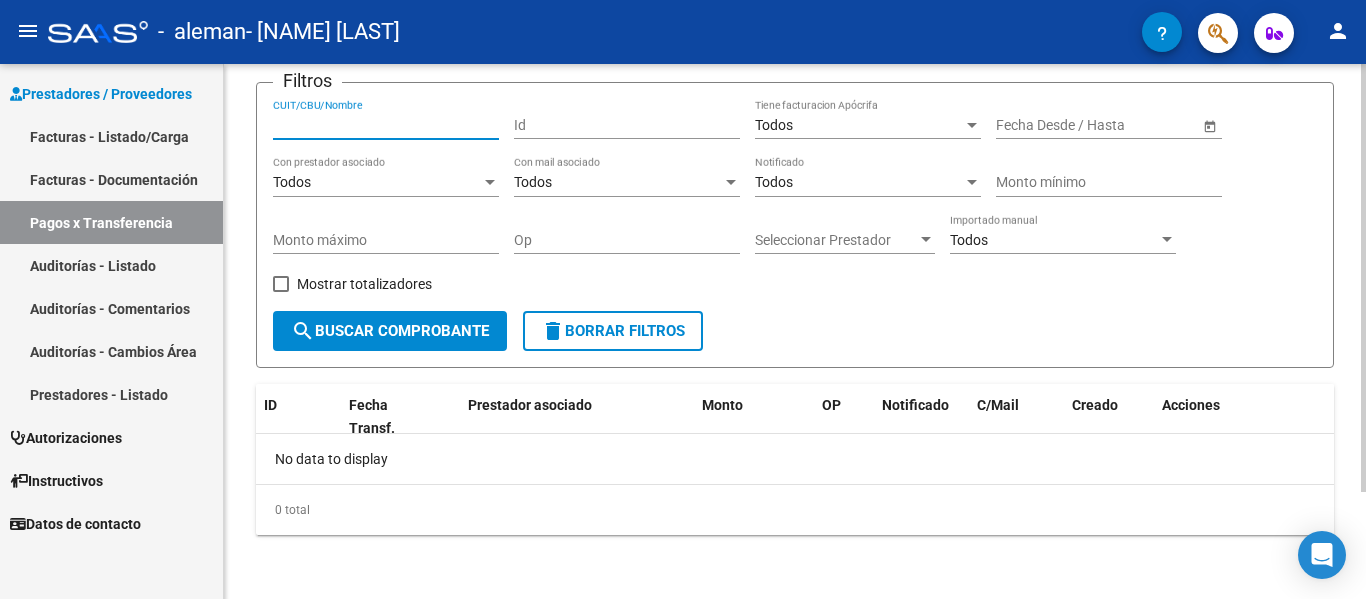 click on "CUIT/CBU/Nombre" at bounding box center (386, 125) 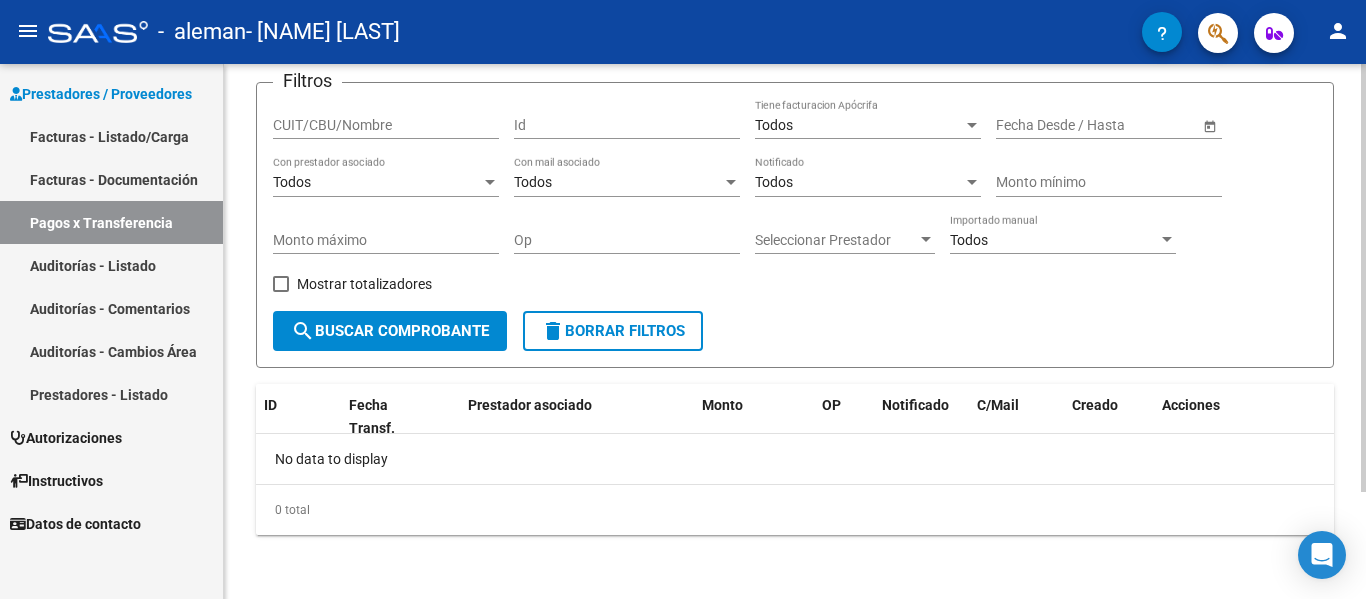 click 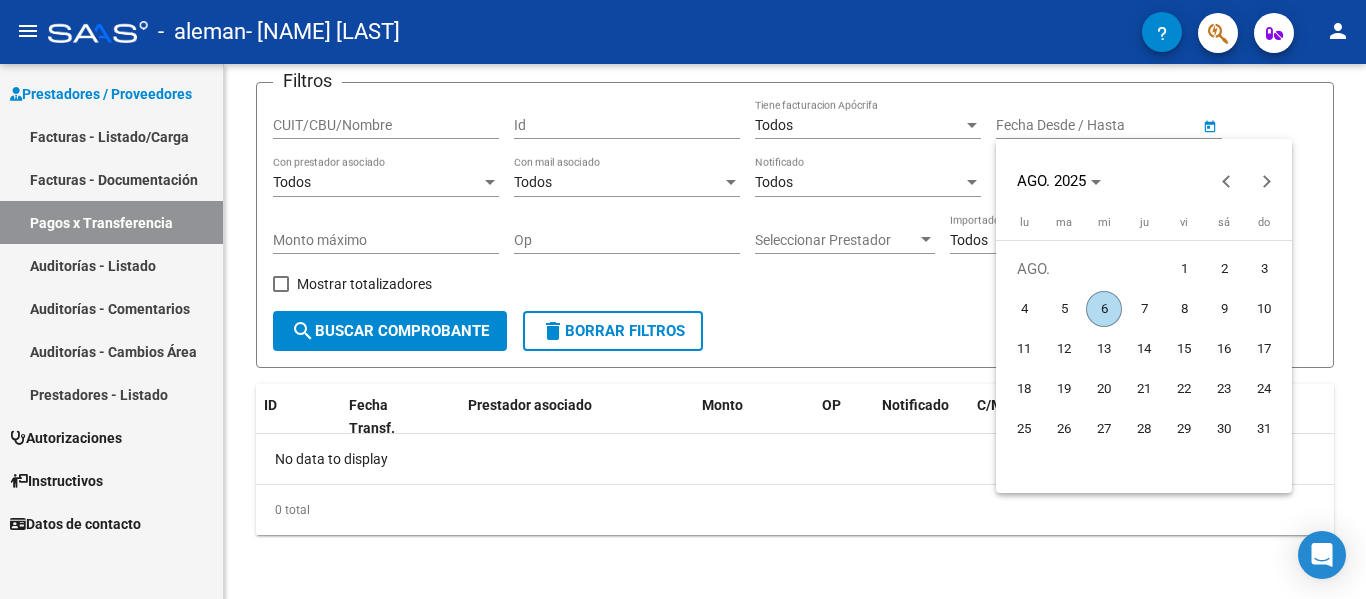 click at bounding box center (683, 299) 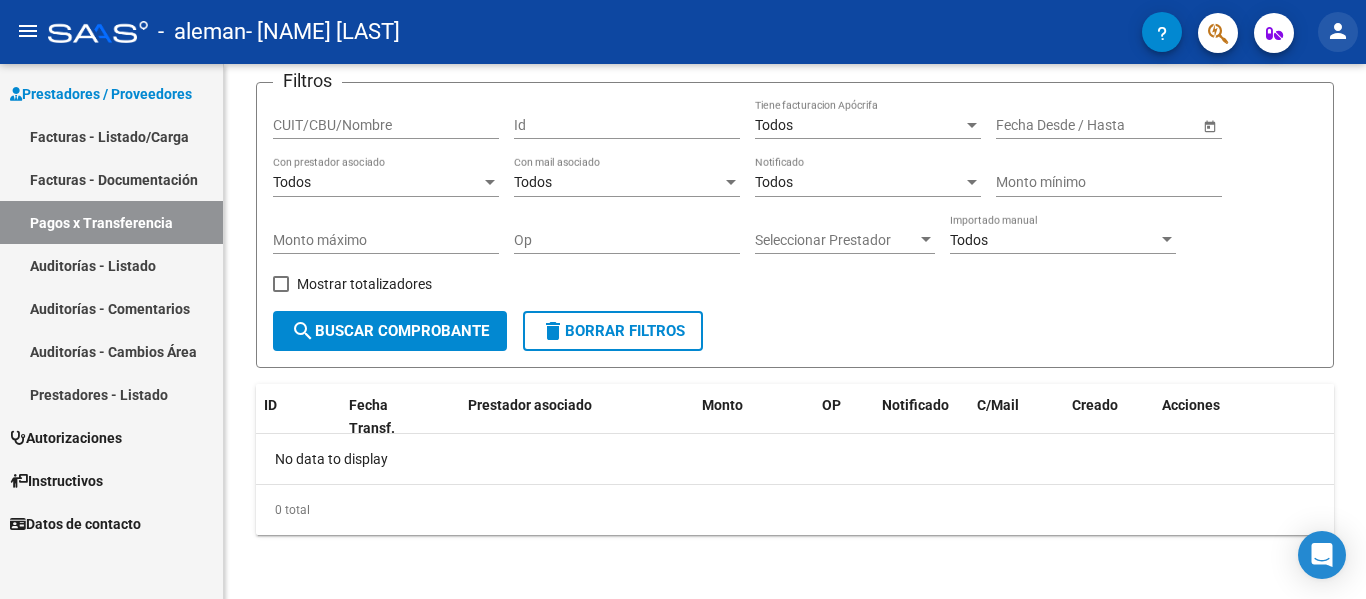 click on "person" 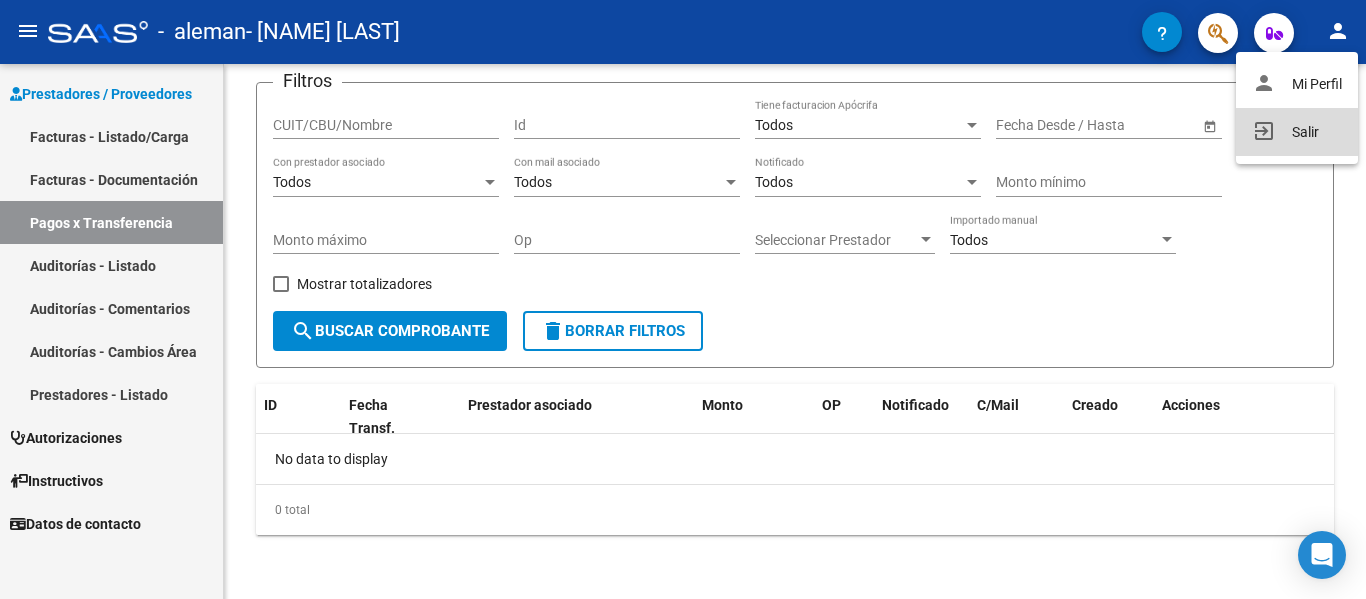 click on "exit_to_app  Salir" at bounding box center (1297, 132) 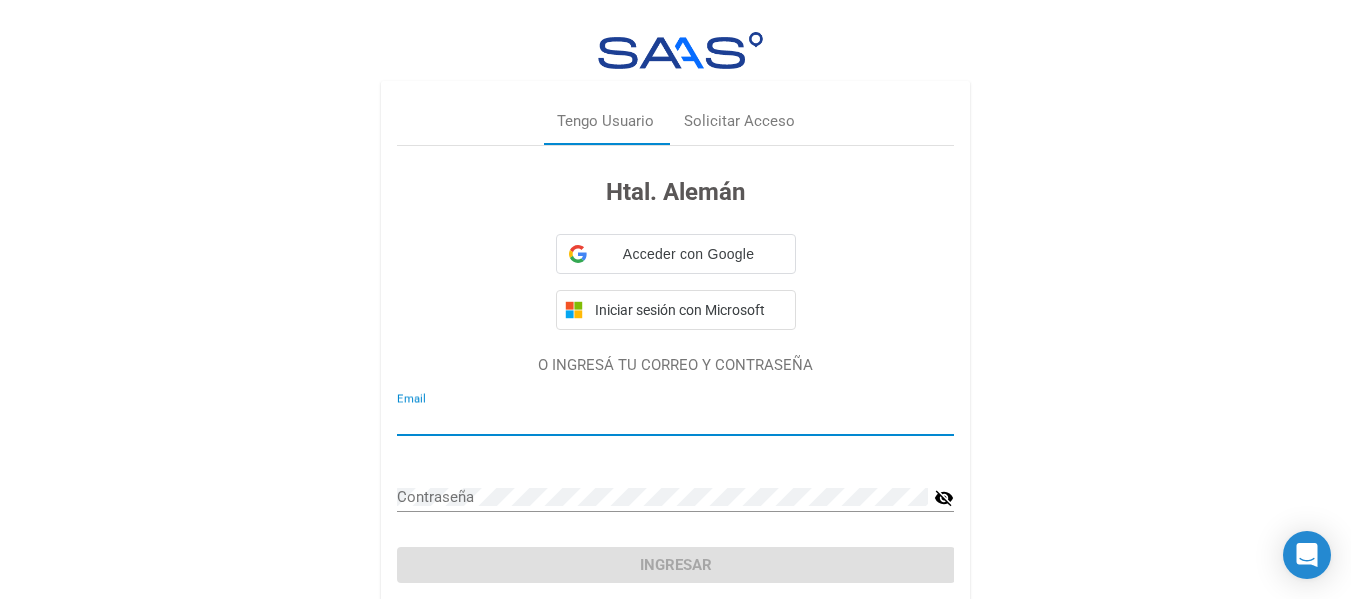 type on "torresbelen.to@[EMAIL]" 